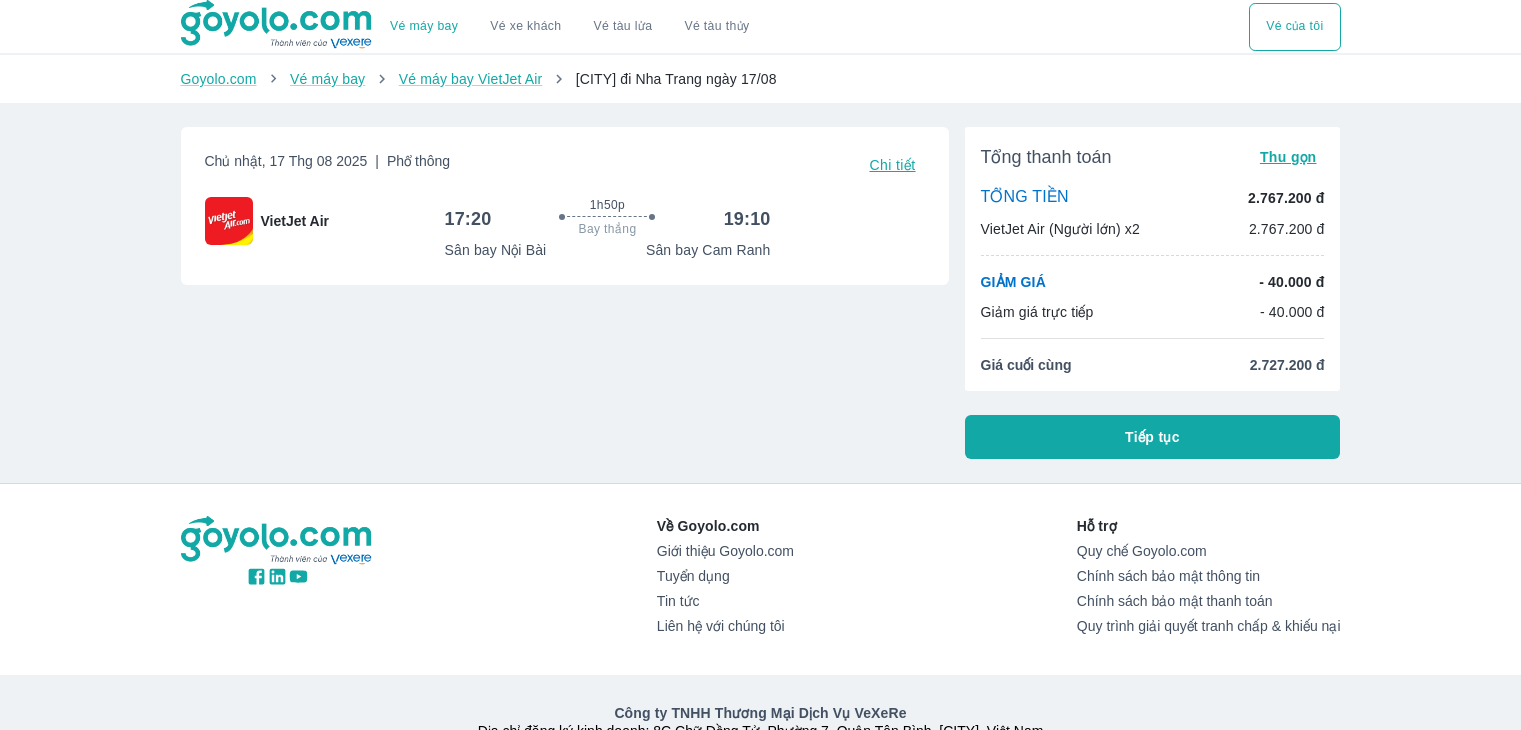scroll, scrollTop: 0, scrollLeft: 0, axis: both 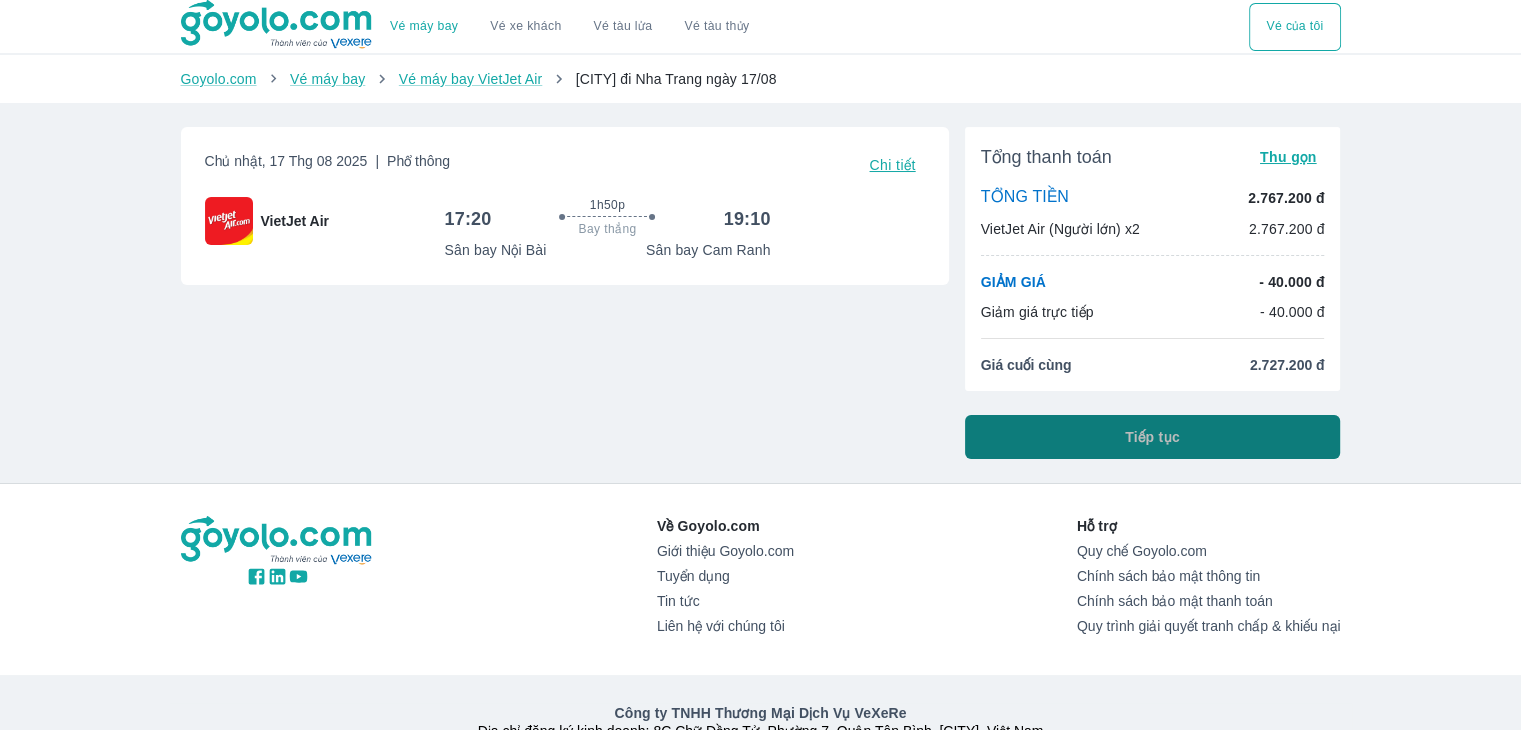 click on "Tiếp tục" at bounding box center (1153, 437) 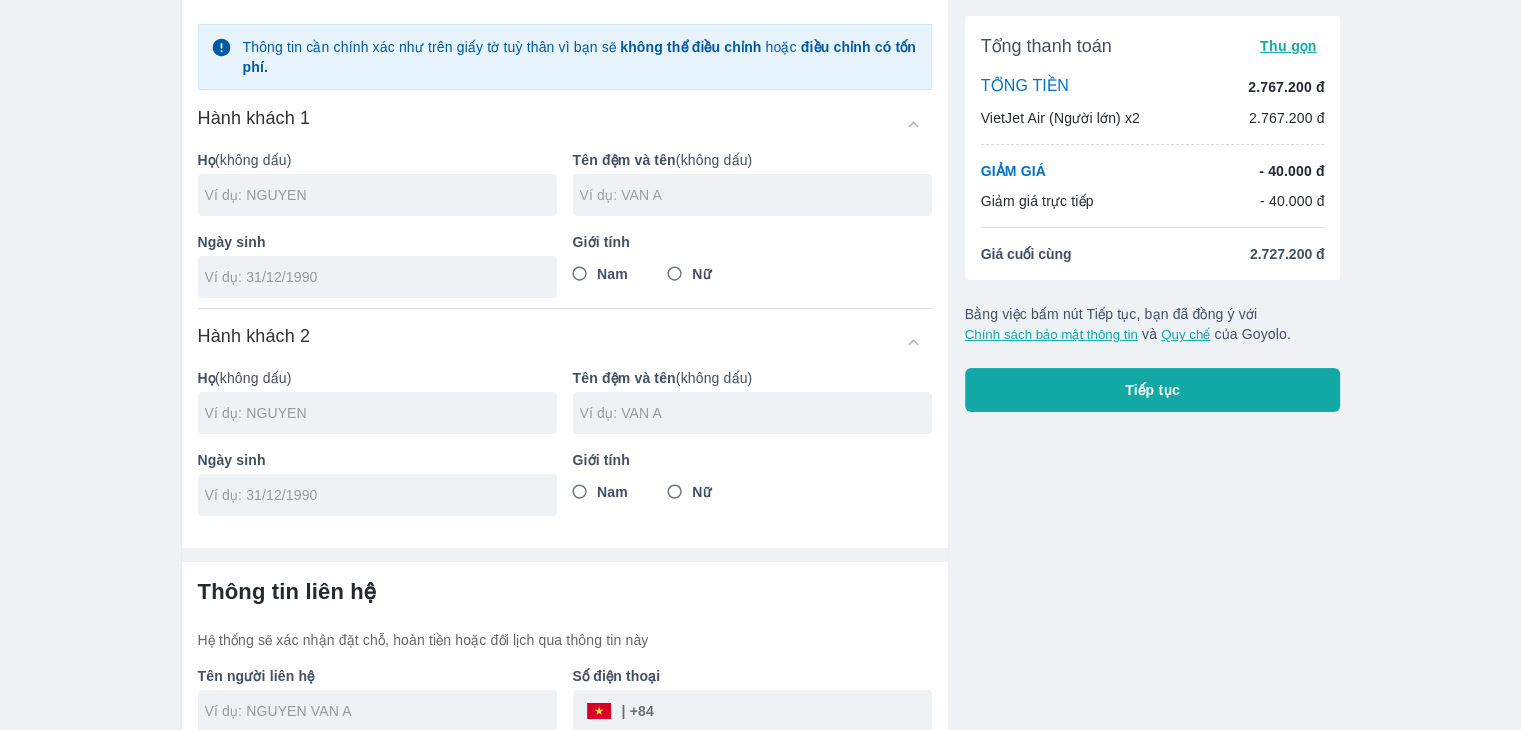 scroll, scrollTop: 92, scrollLeft: 0, axis: vertical 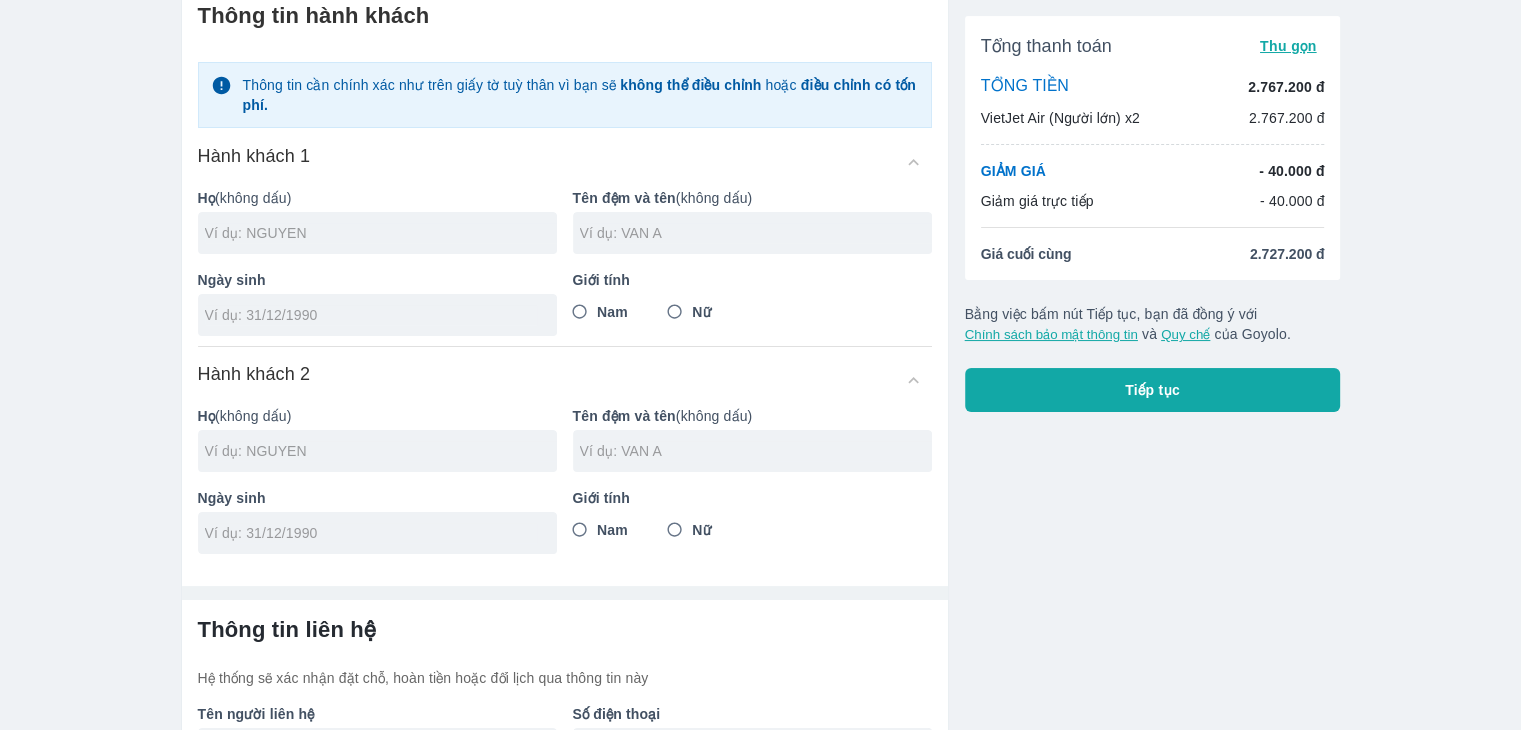 click at bounding box center (377, 233) 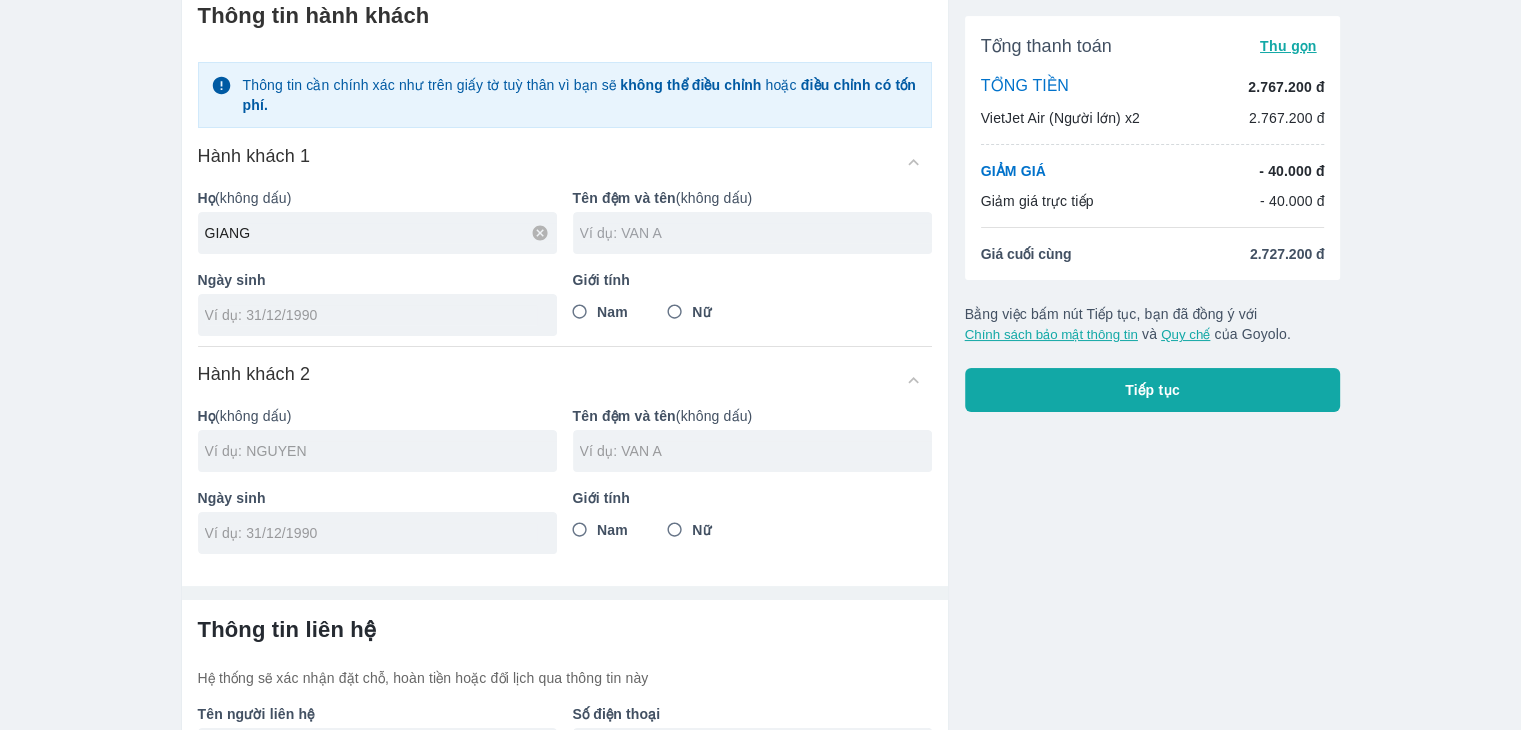type on "GIANG" 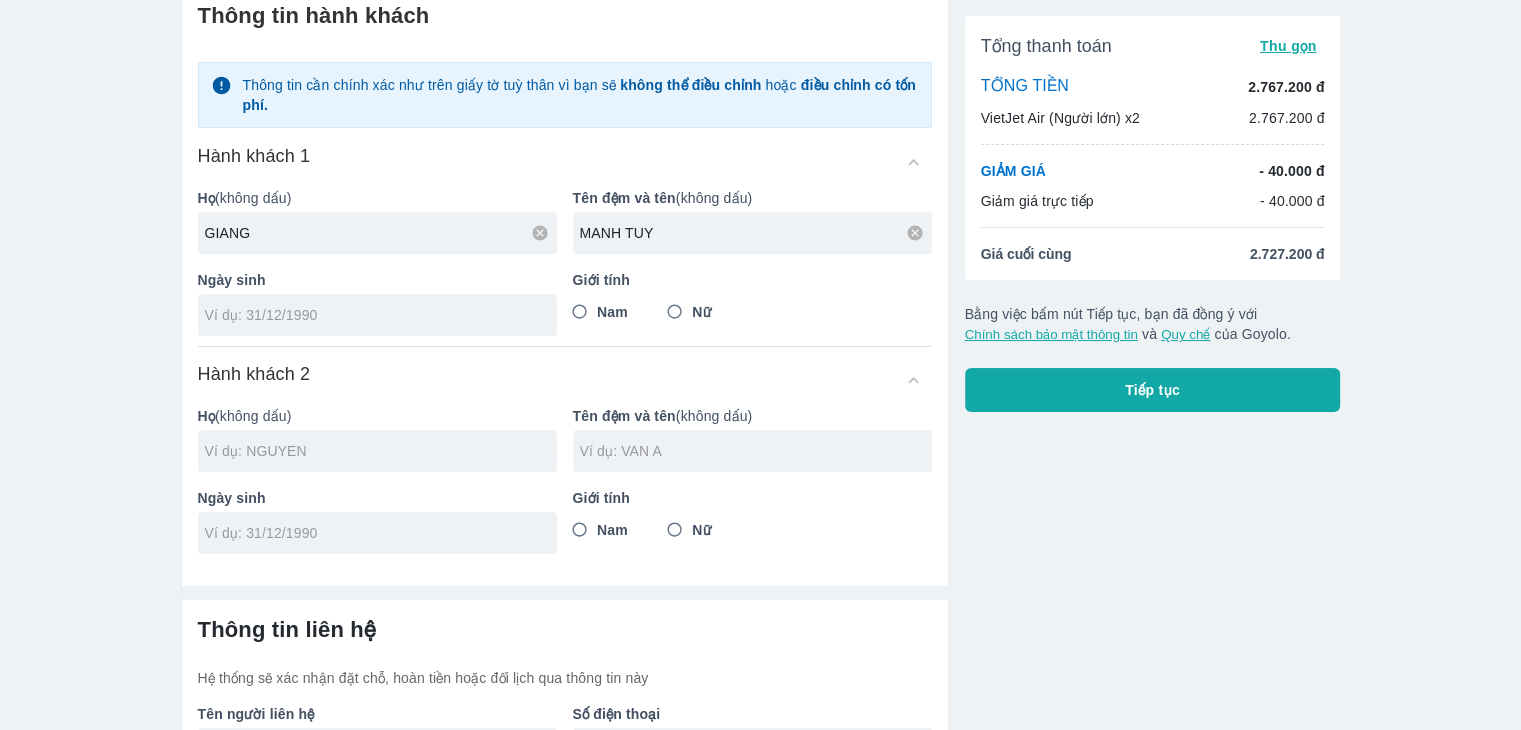 type on "MANH TUY" 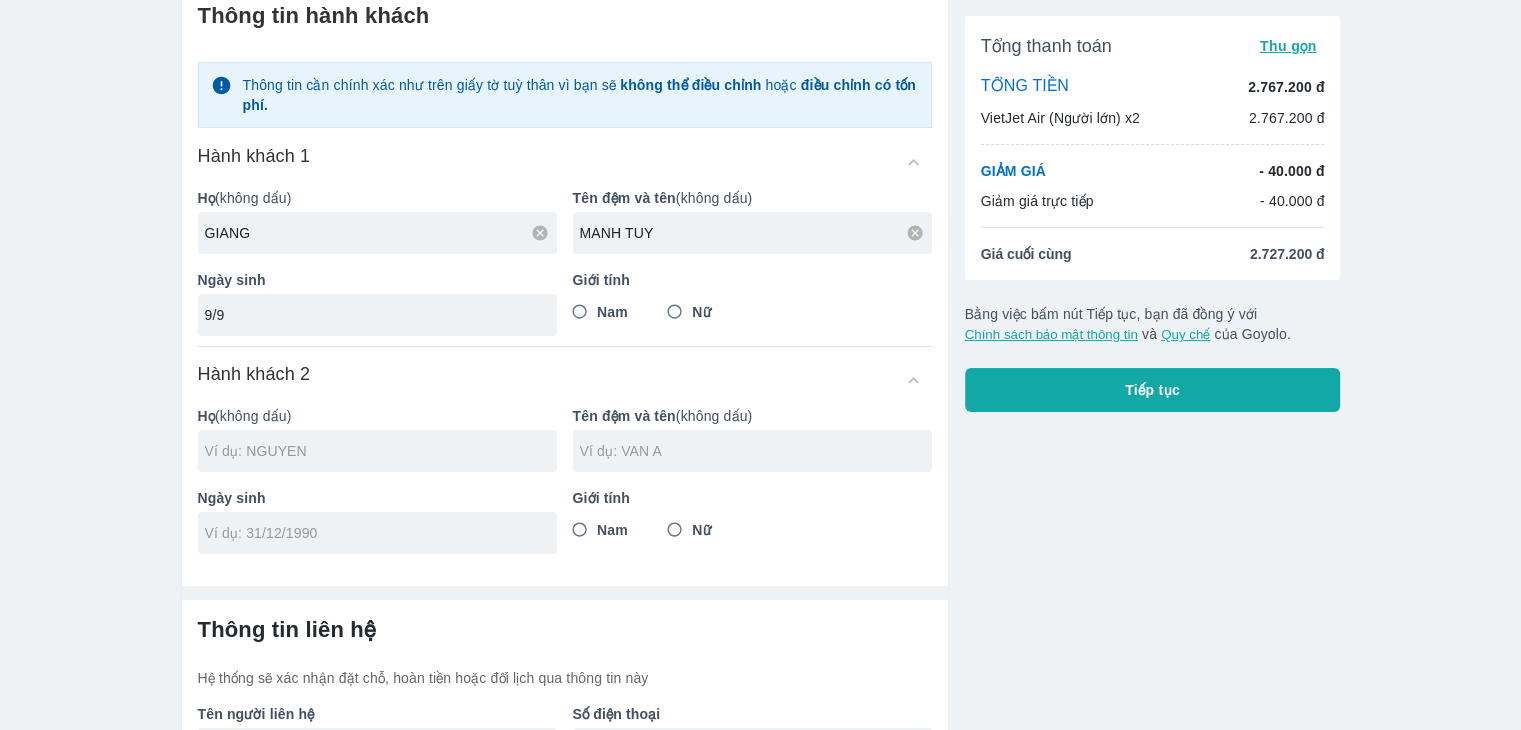 click on "9/9" at bounding box center [371, 315] 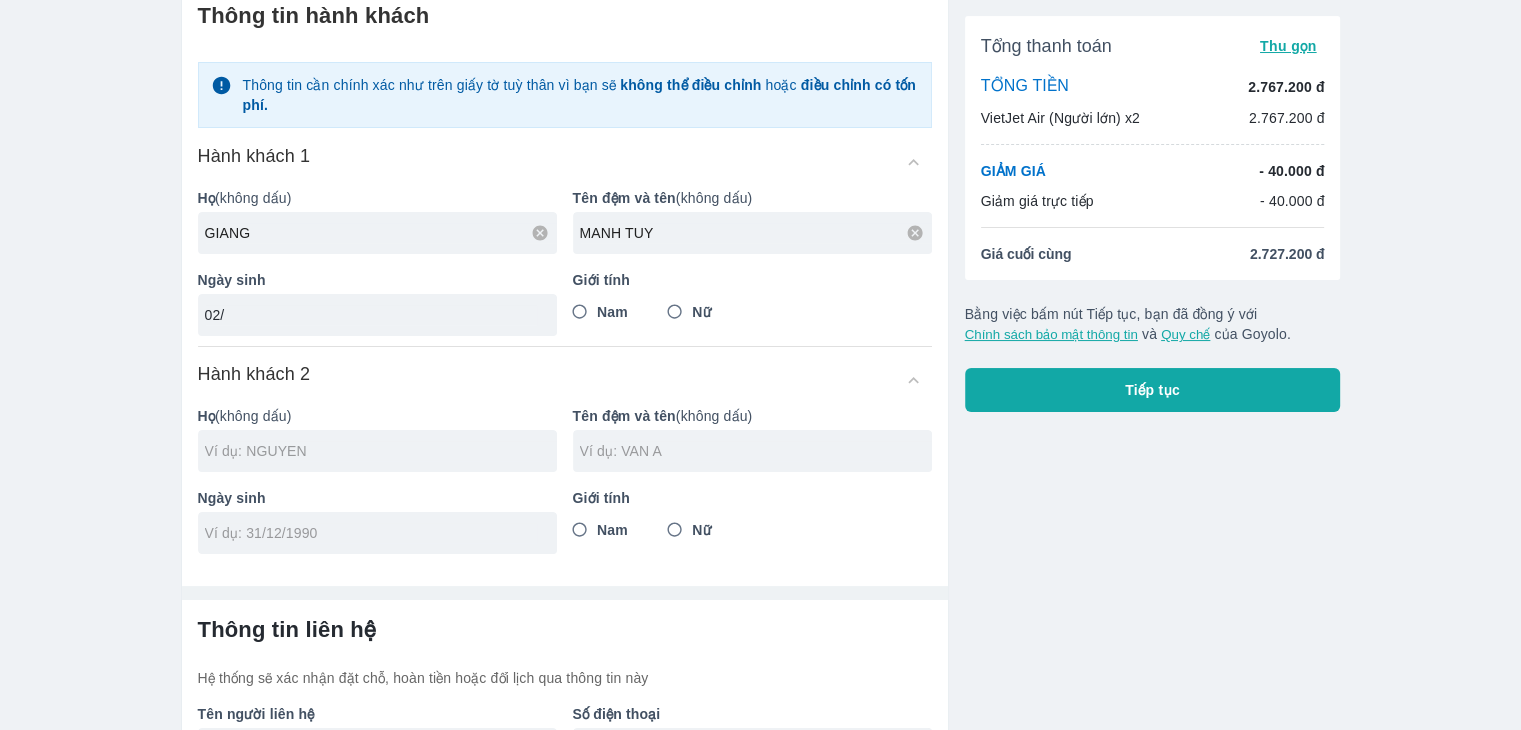 click on "02/" at bounding box center [371, 315] 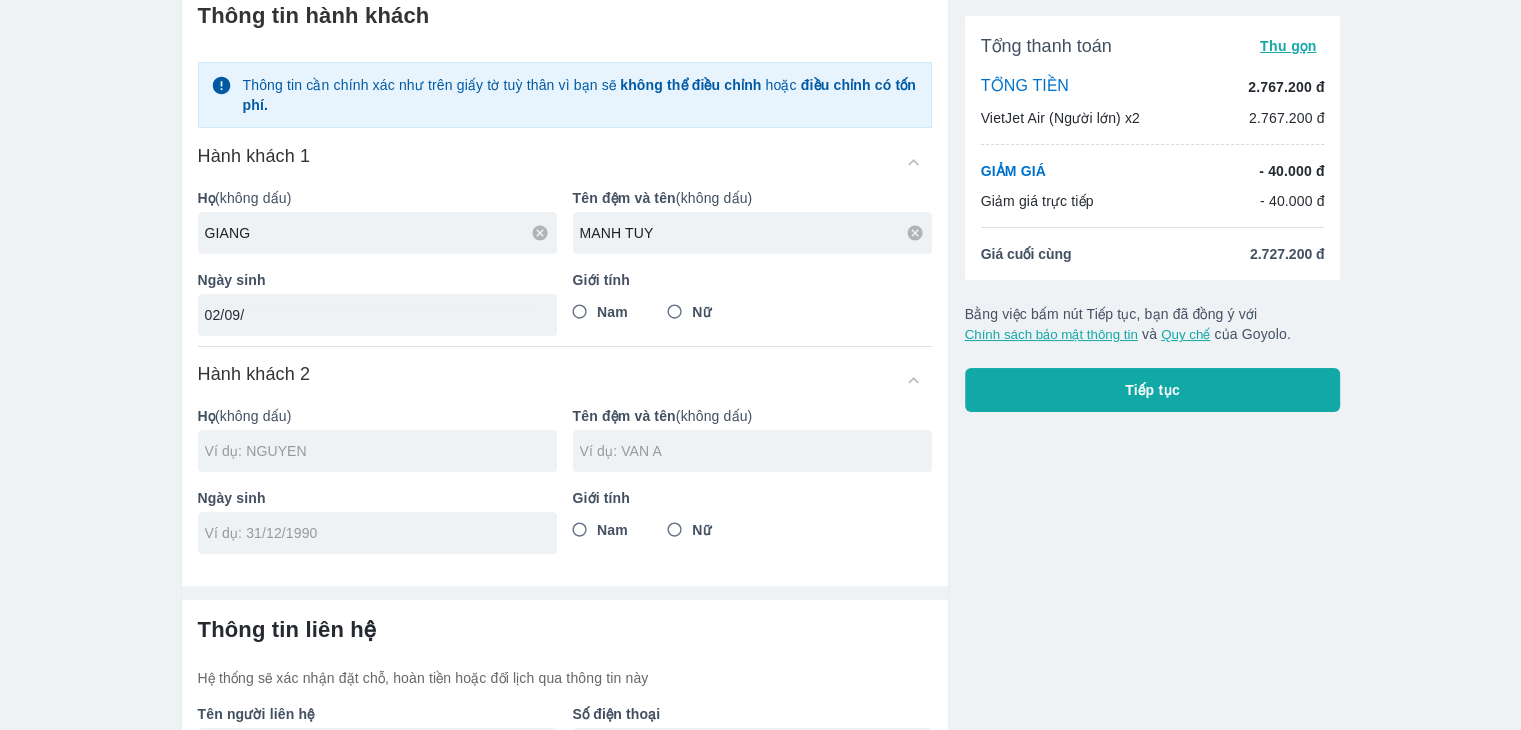 click on "02/09/" at bounding box center (371, 315) 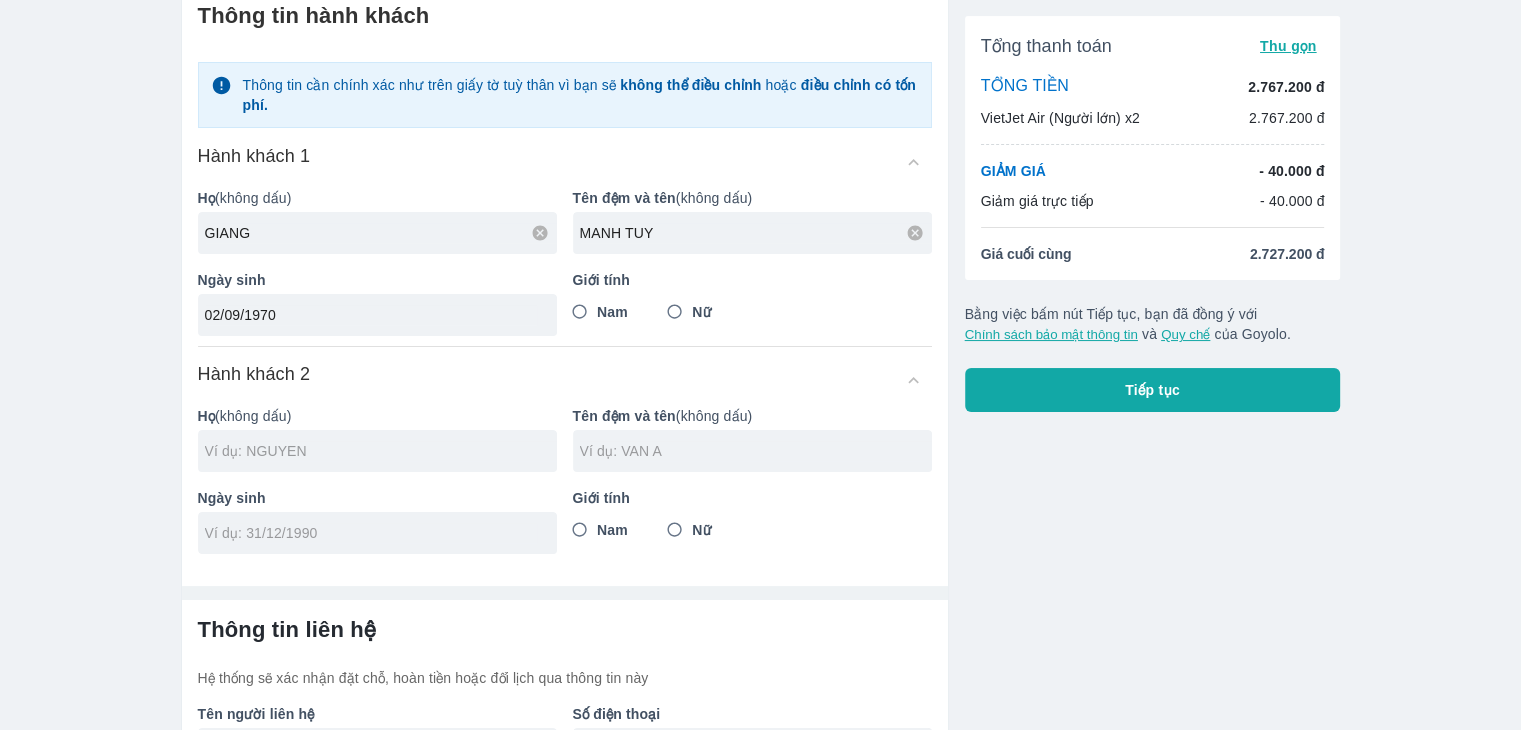 type on "02/09/1970" 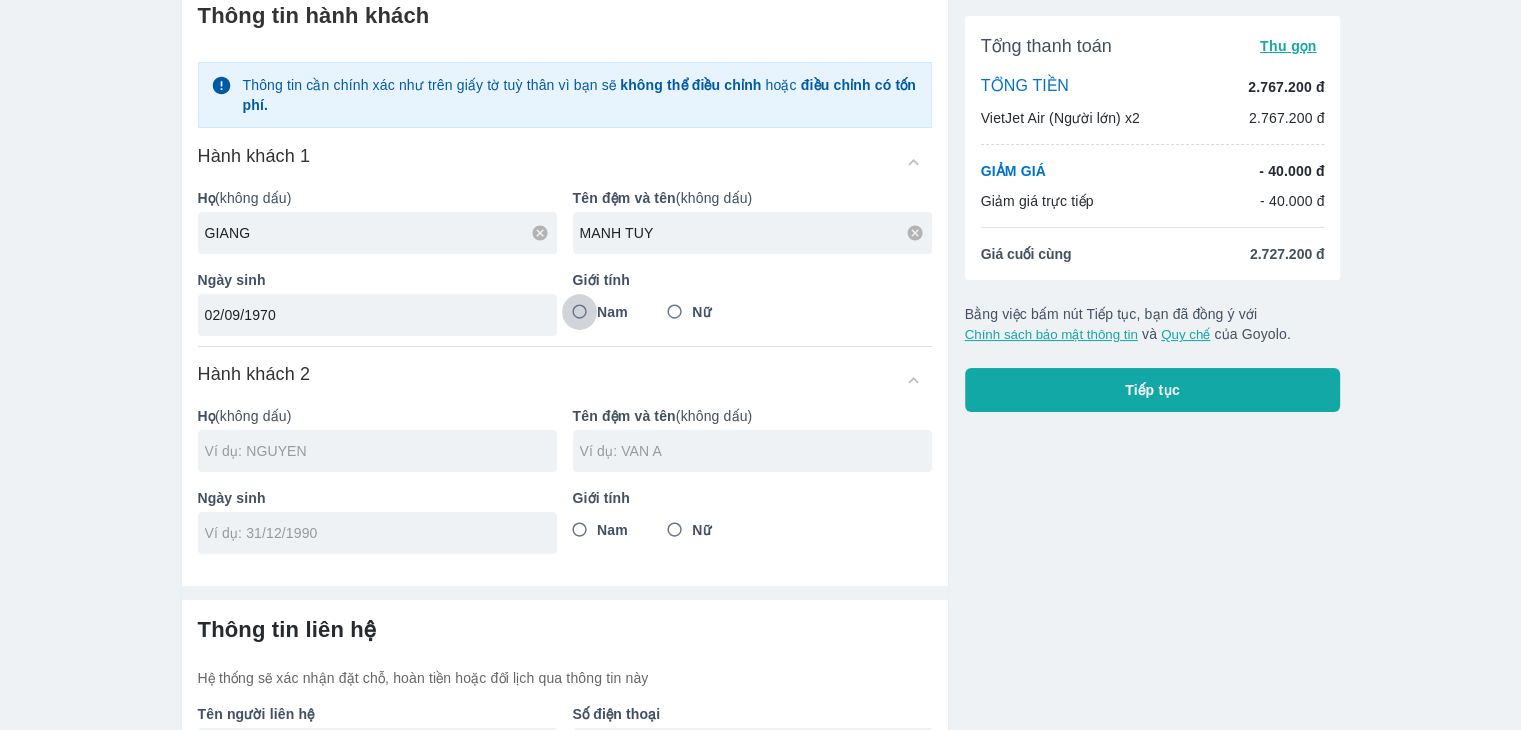 click on "Nam" at bounding box center [580, 312] 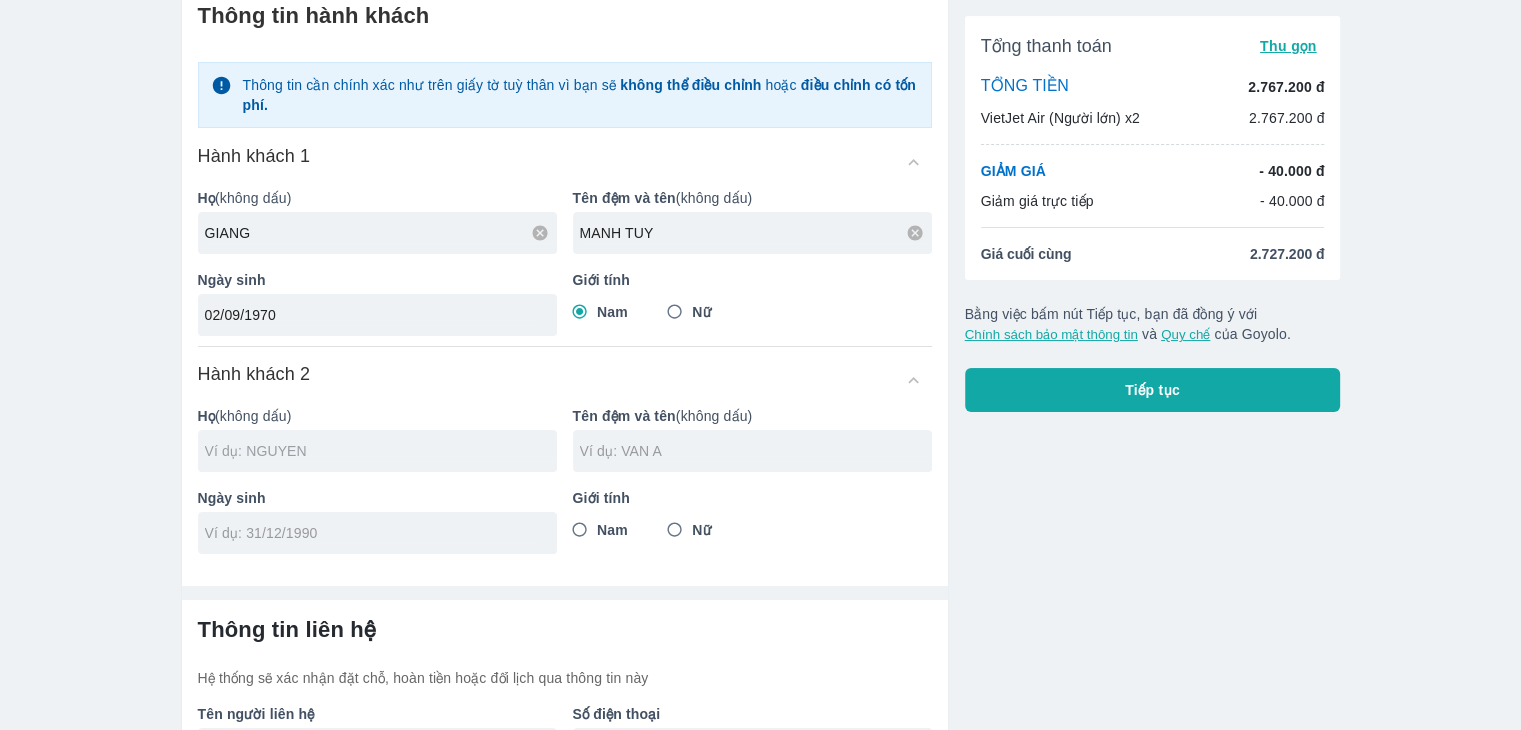 click at bounding box center (381, 451) 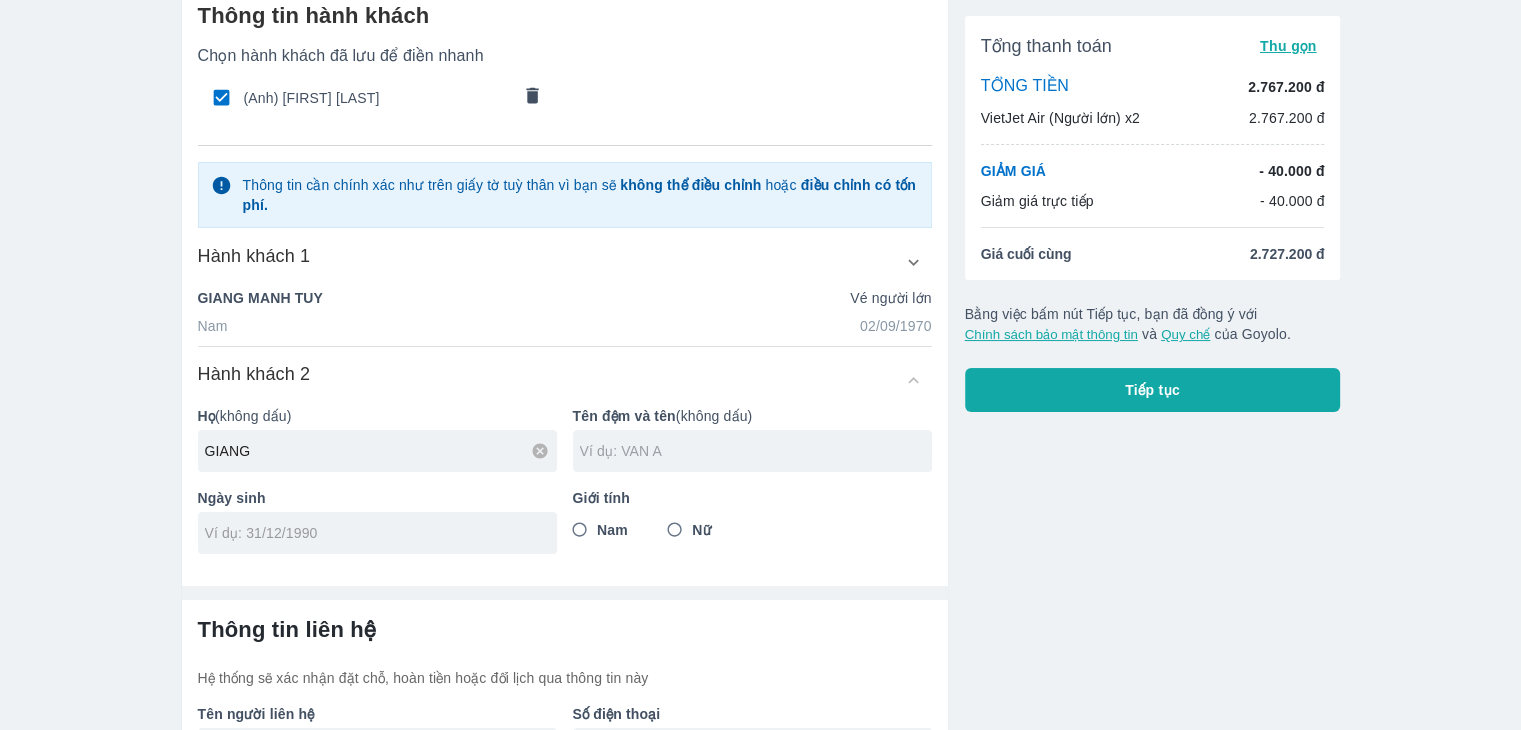 type on "GIANG" 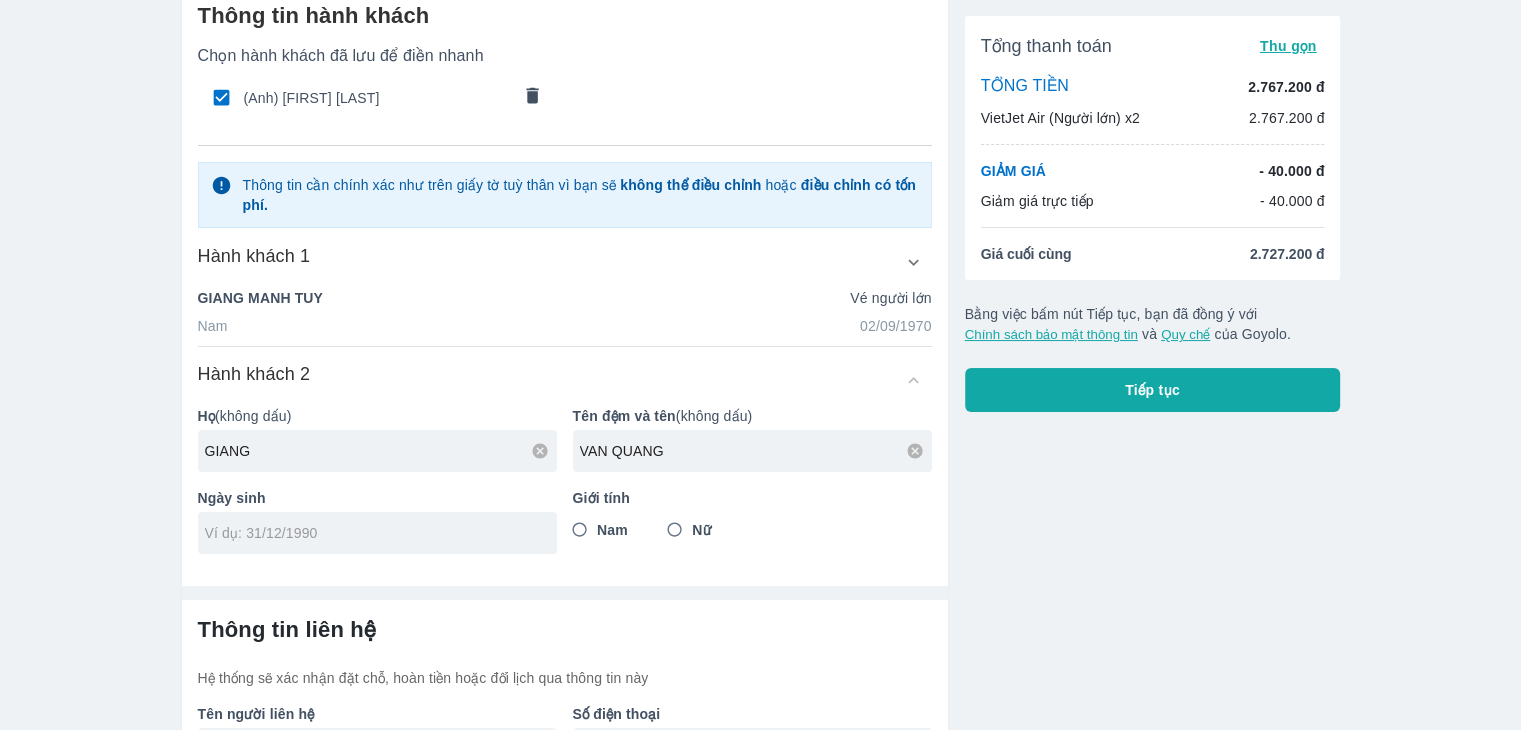 type on "VAN QUANG" 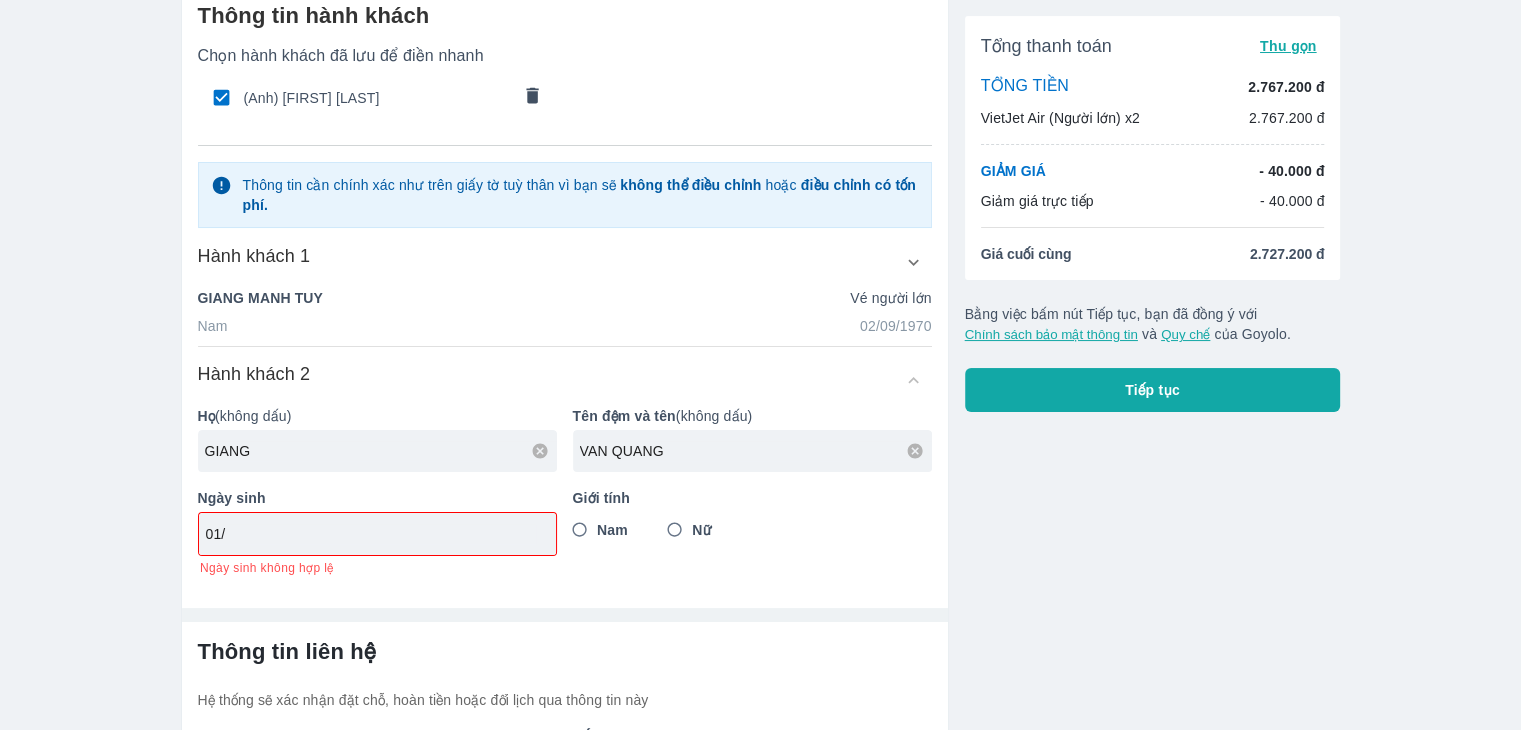 click on "01/" at bounding box center (377, 534) 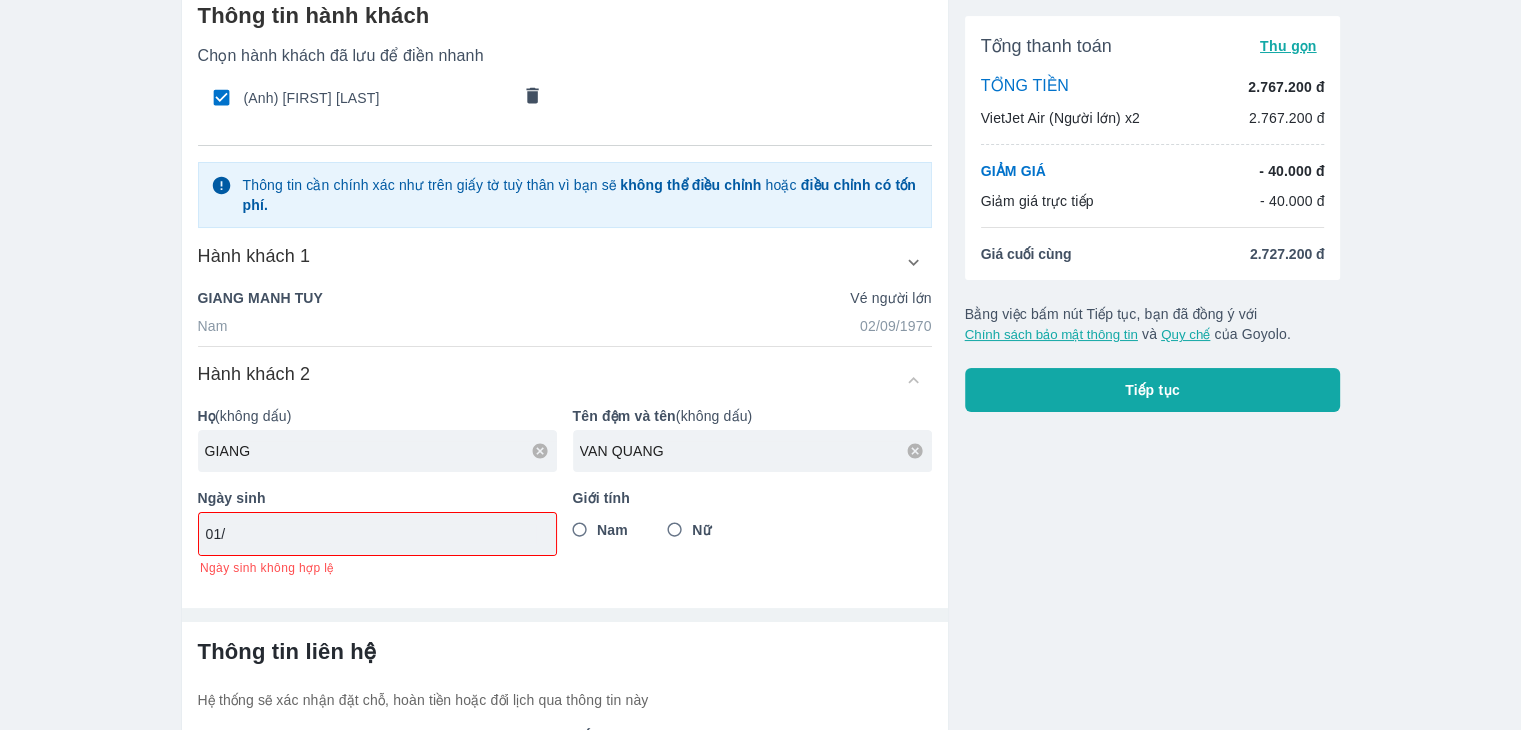 click on "01/" at bounding box center (371, 534) 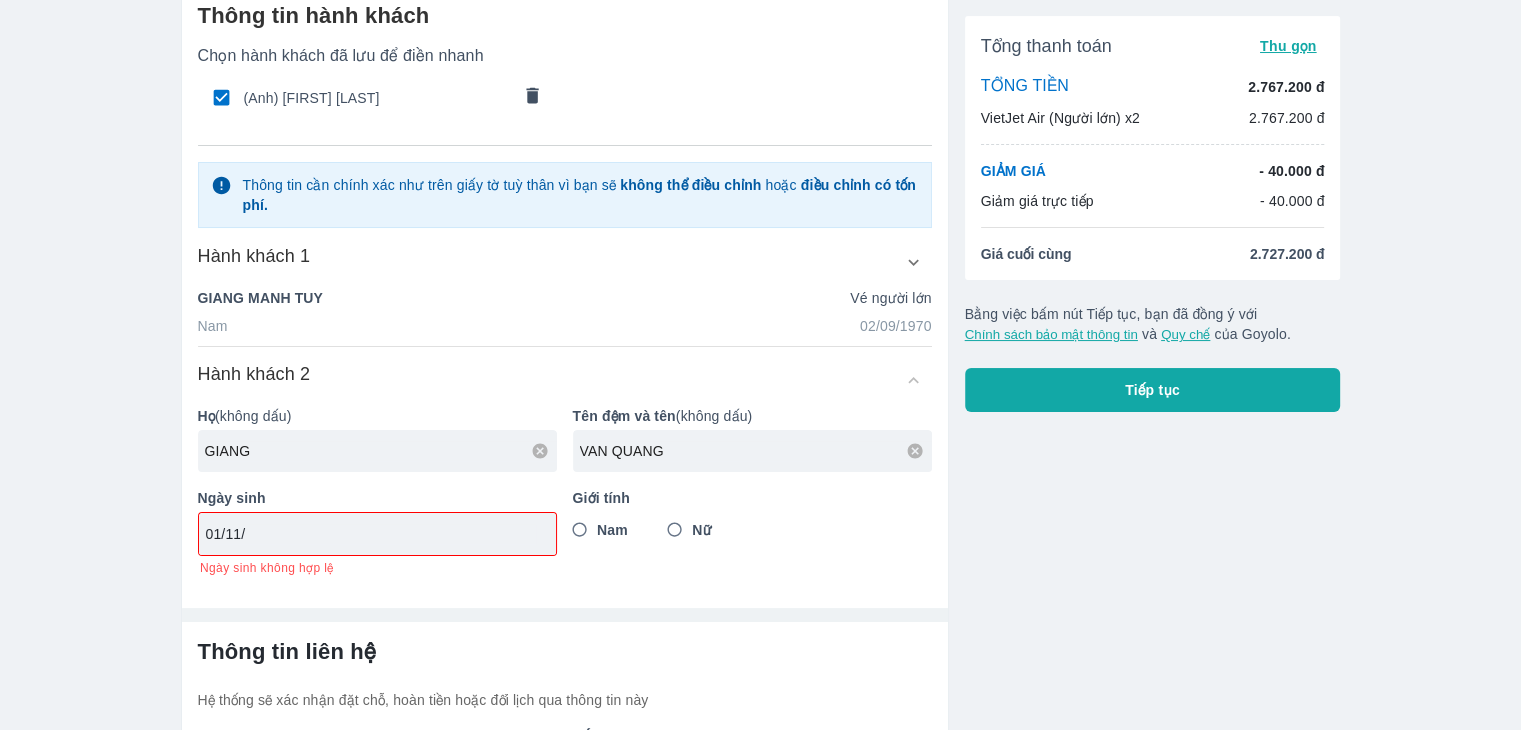 click on "01/11/" at bounding box center [371, 534] 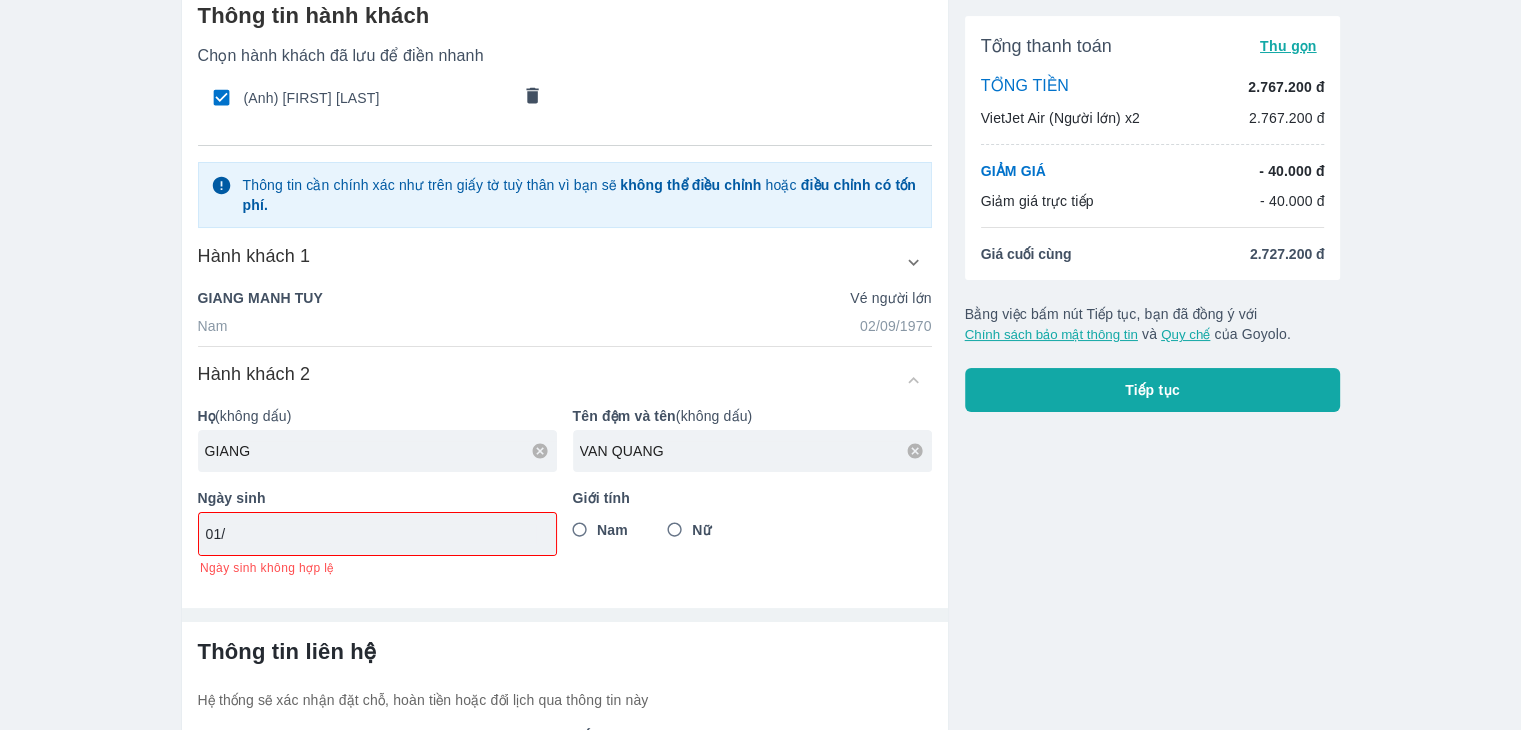 click on "01/" at bounding box center (371, 534) 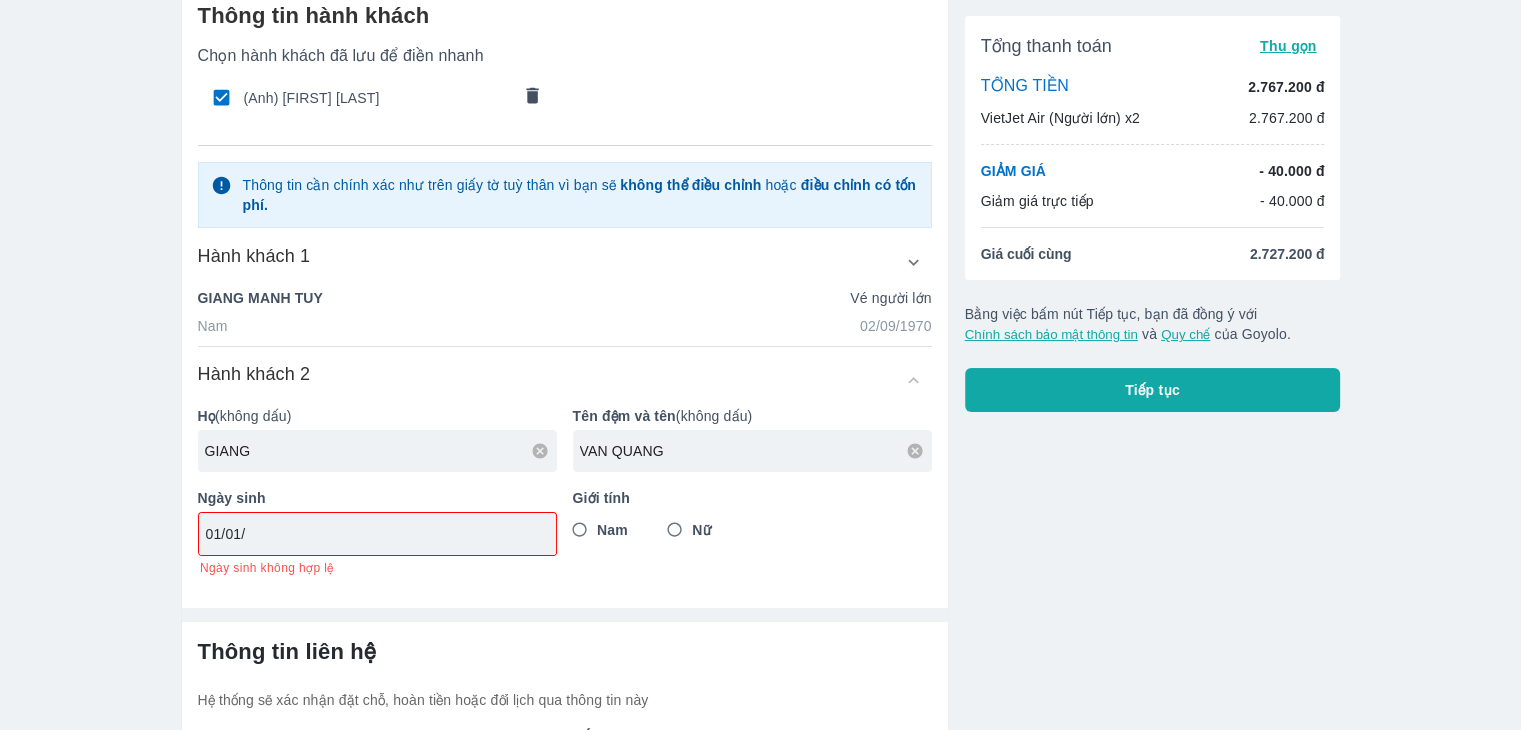 click on "01/01/" at bounding box center [371, 534] 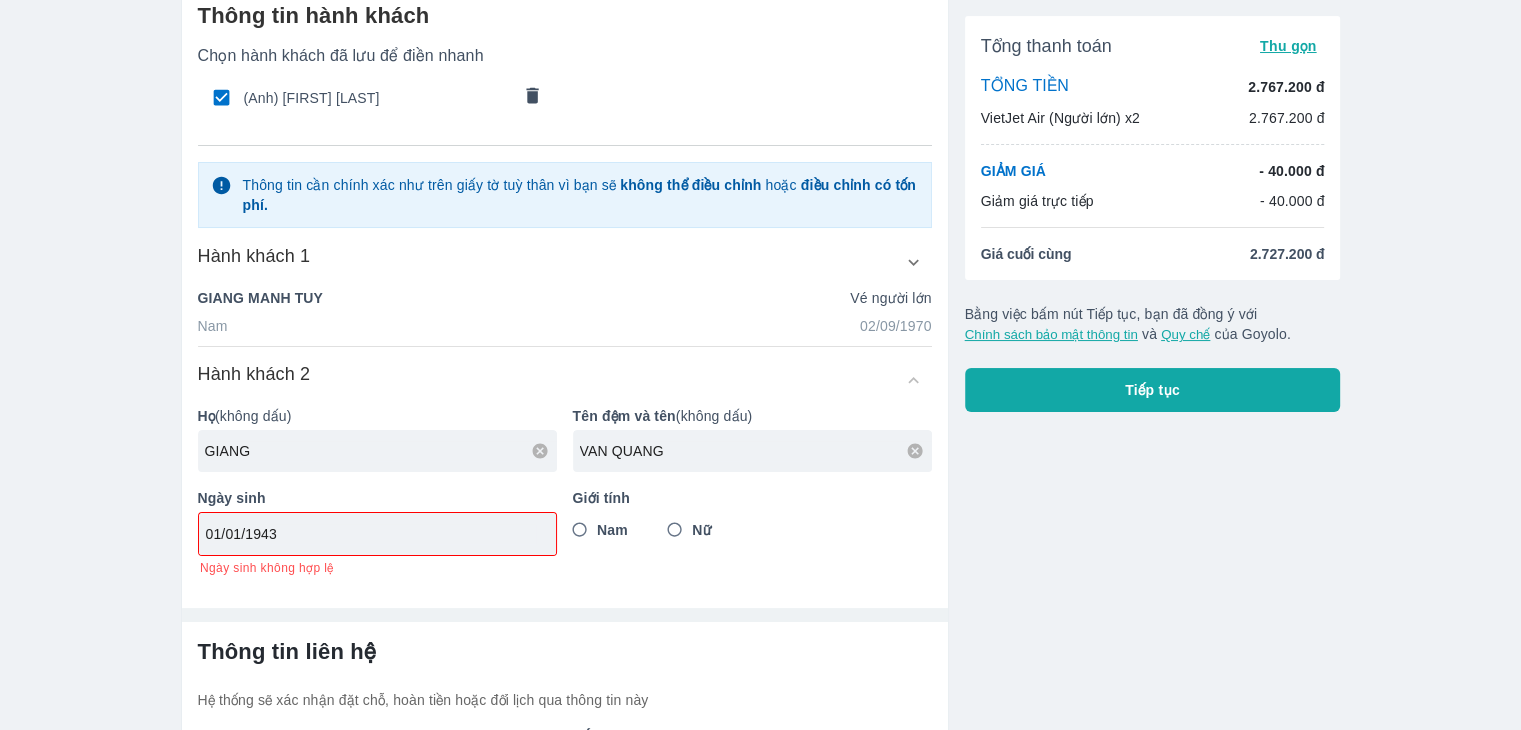 type on "01/01/1943" 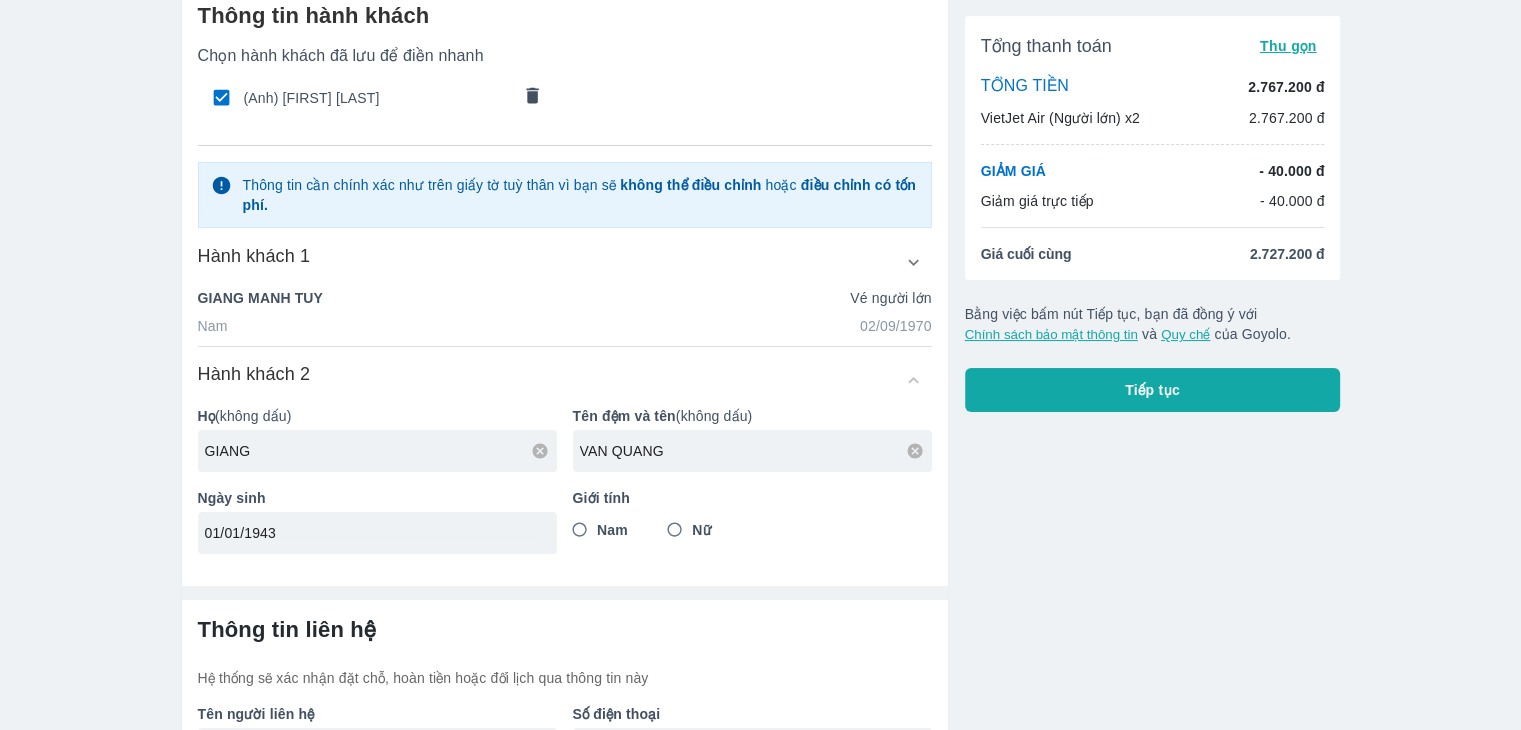 click on "Nam" at bounding box center [612, 530] 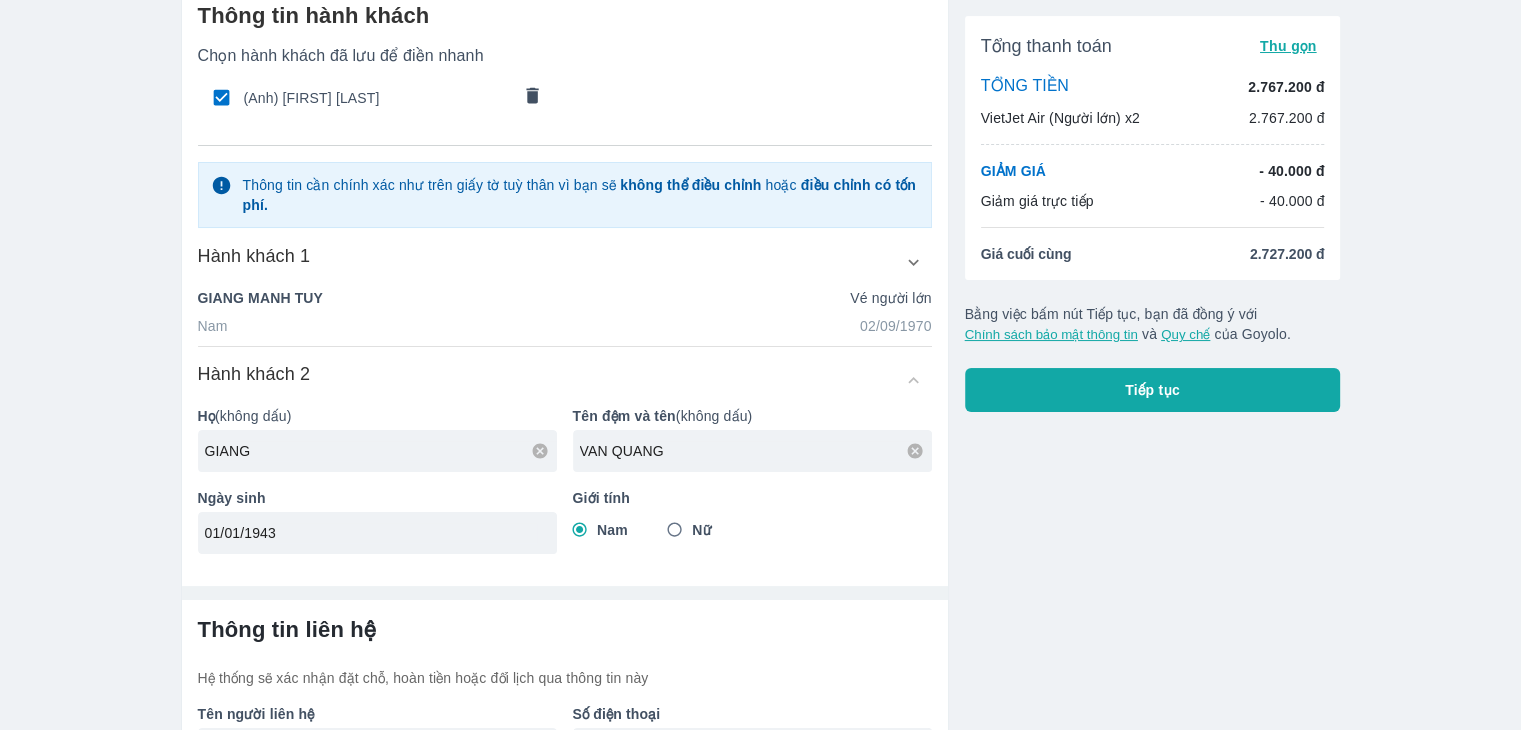 scroll, scrollTop: 230, scrollLeft: 0, axis: vertical 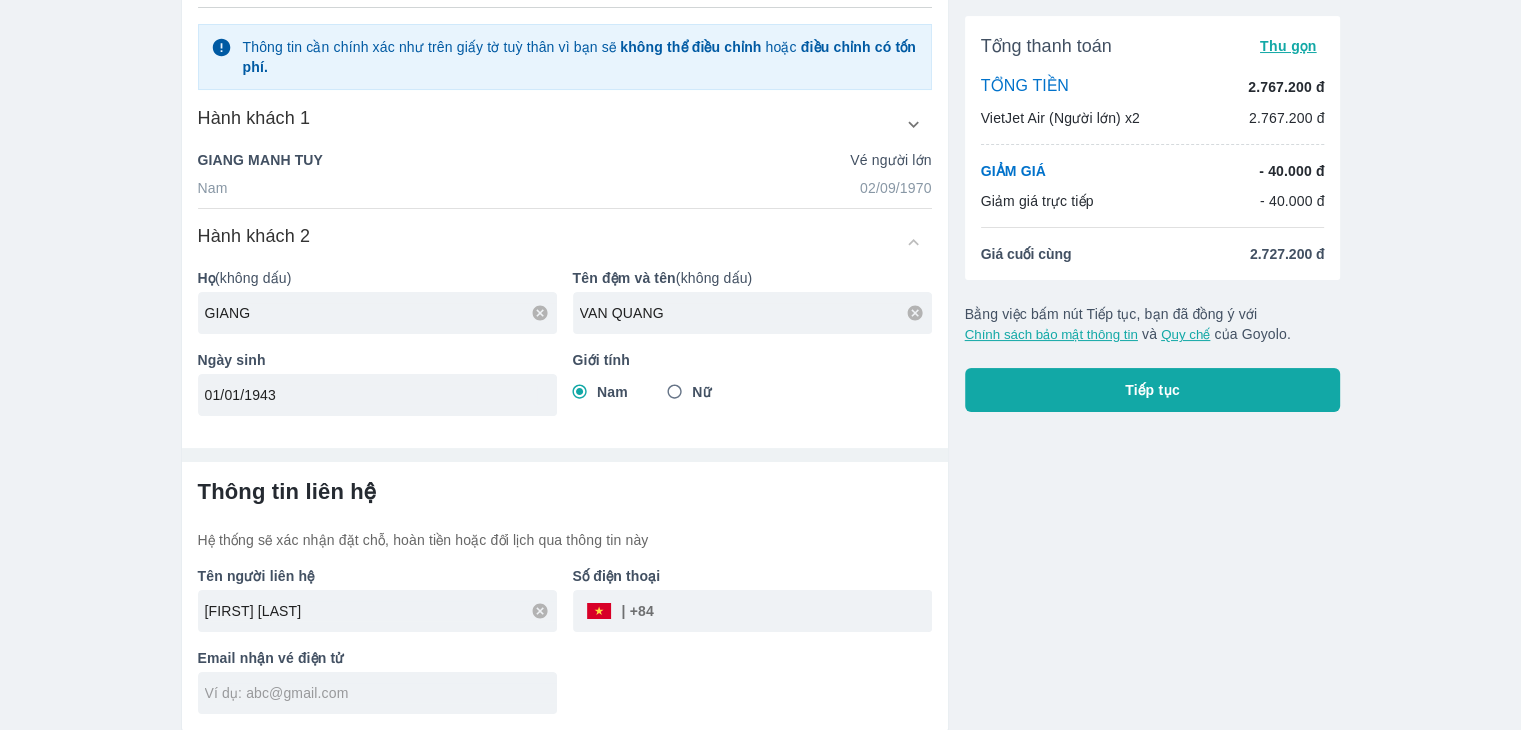 click on "​" at bounding box center (619, 611) 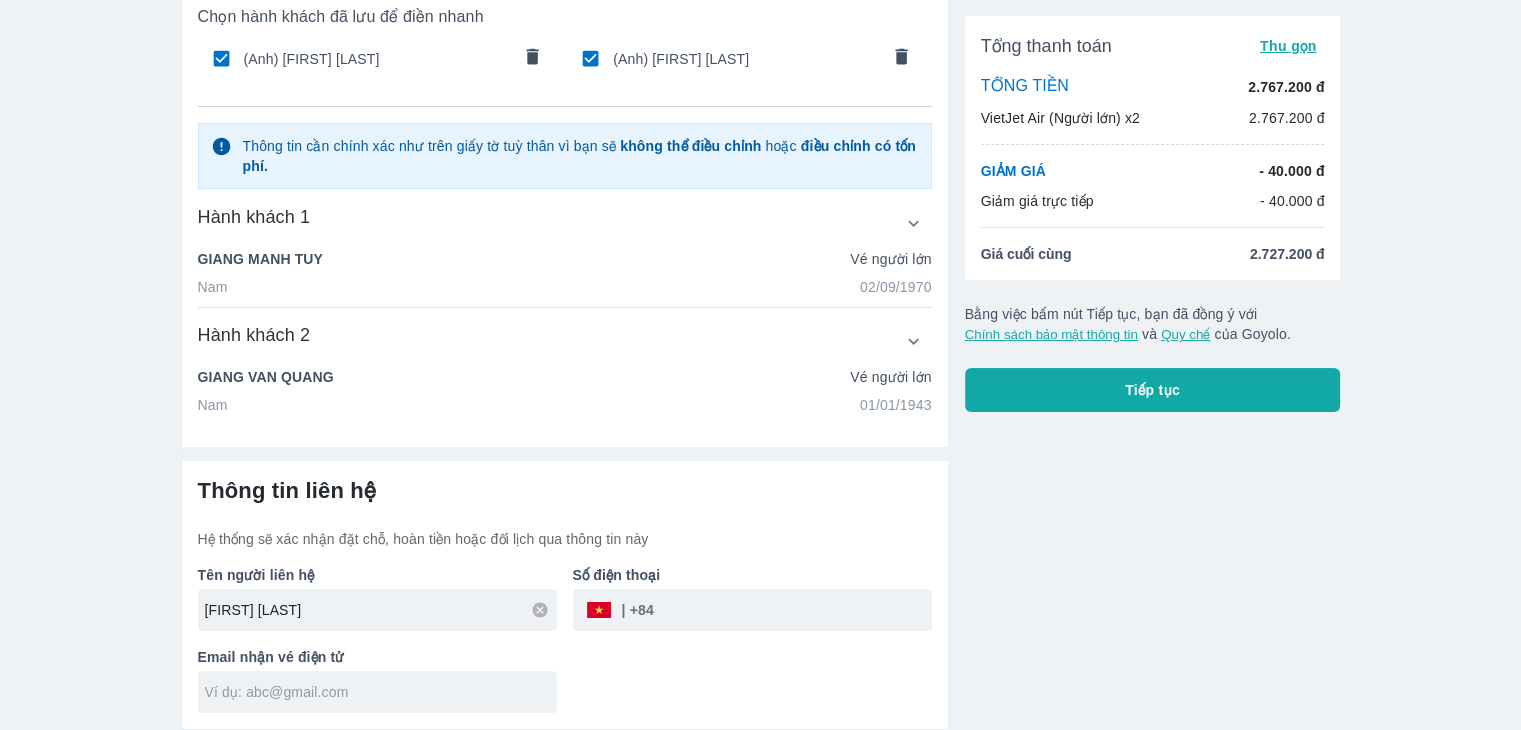 scroll, scrollTop: 130, scrollLeft: 0, axis: vertical 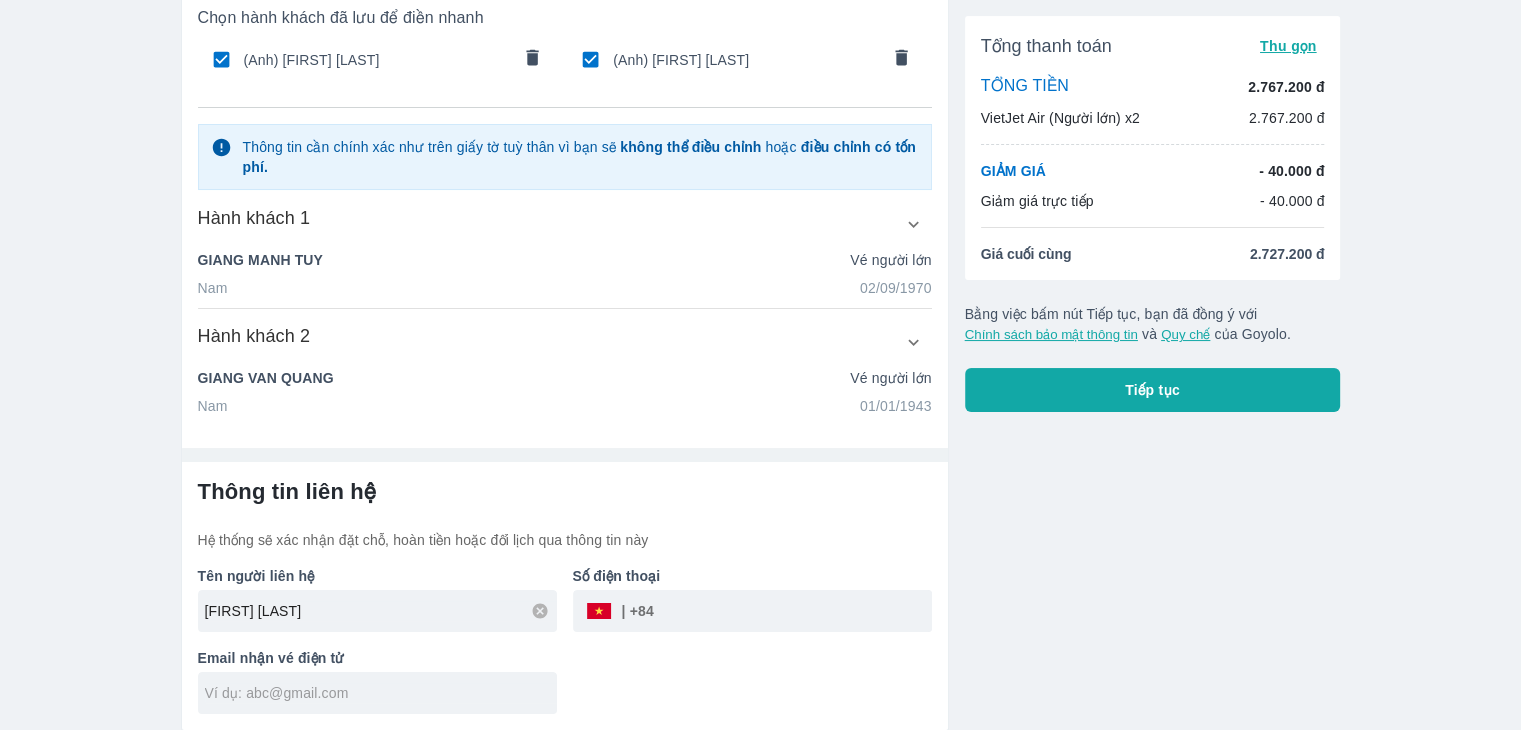 click at bounding box center (793, 611) 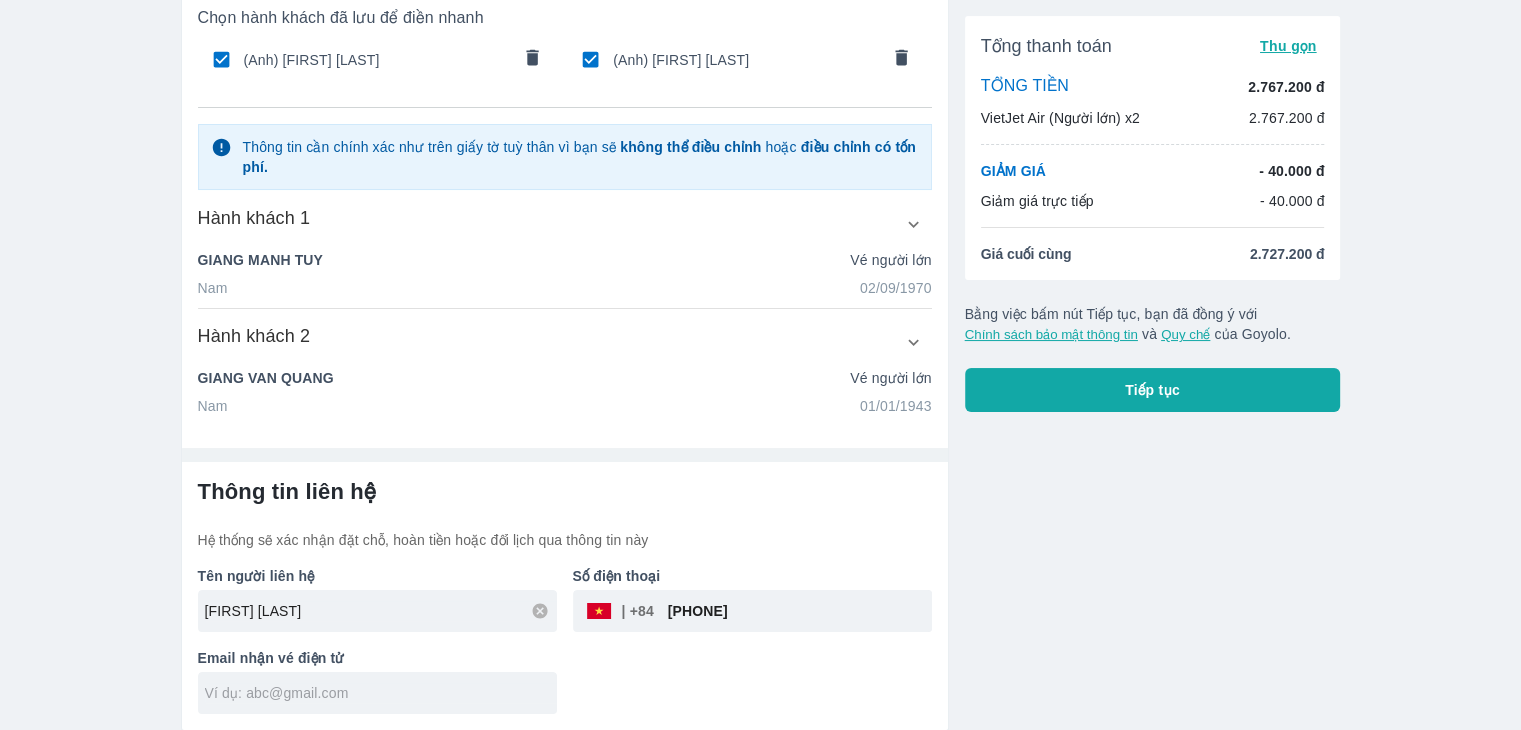 type on "[PHONE]" 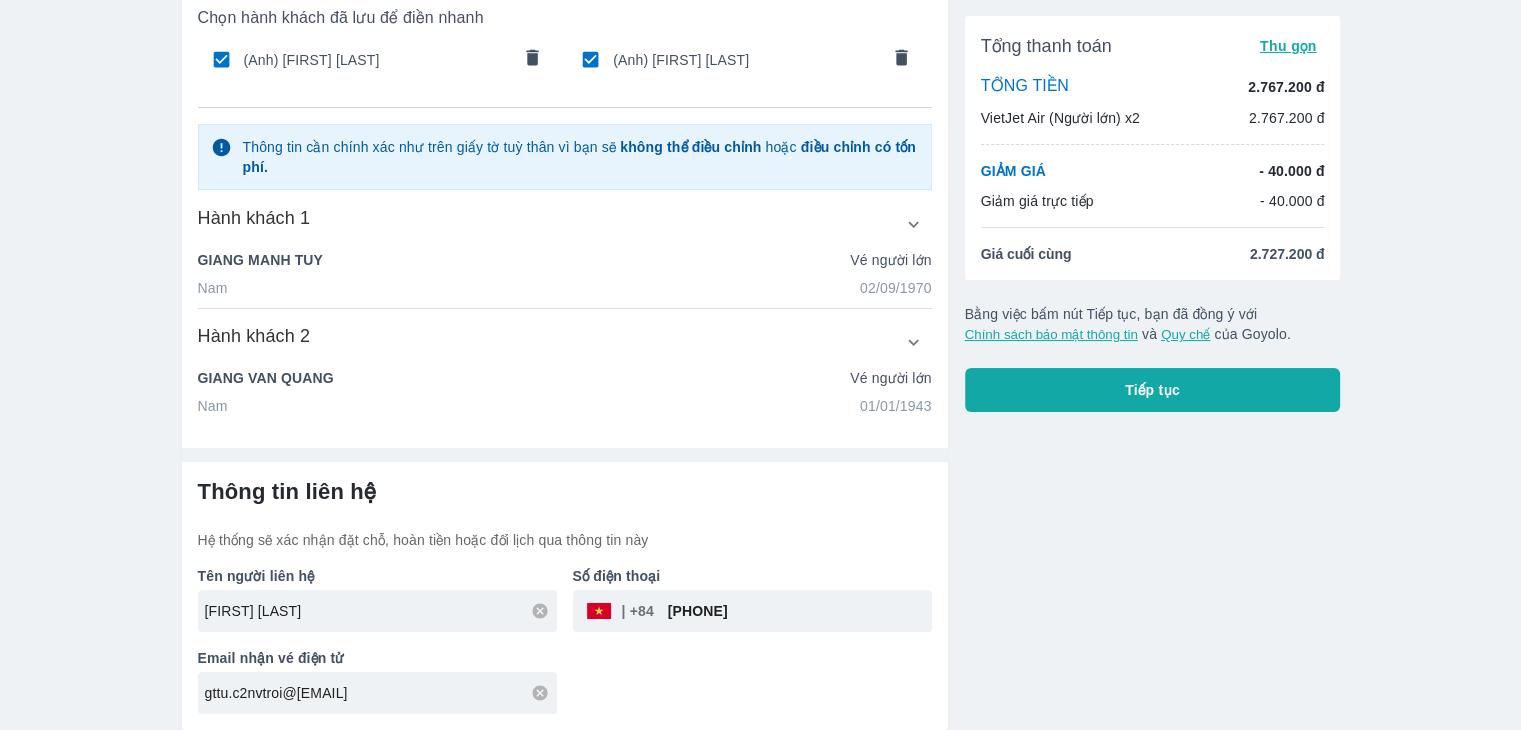 scroll, scrollTop: 0, scrollLeft: 0, axis: both 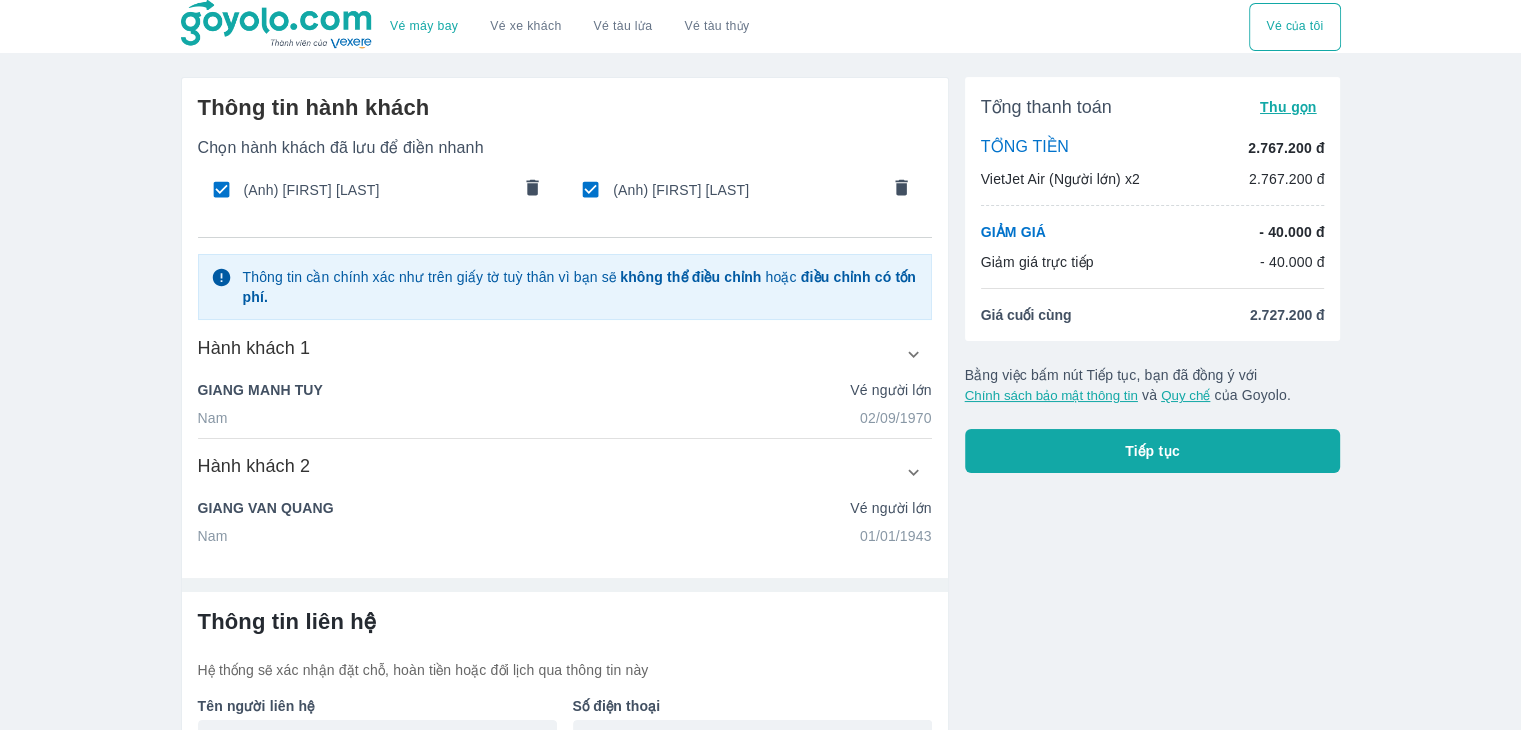 type on "gttu.c2nvtroi@[EMAIL]" 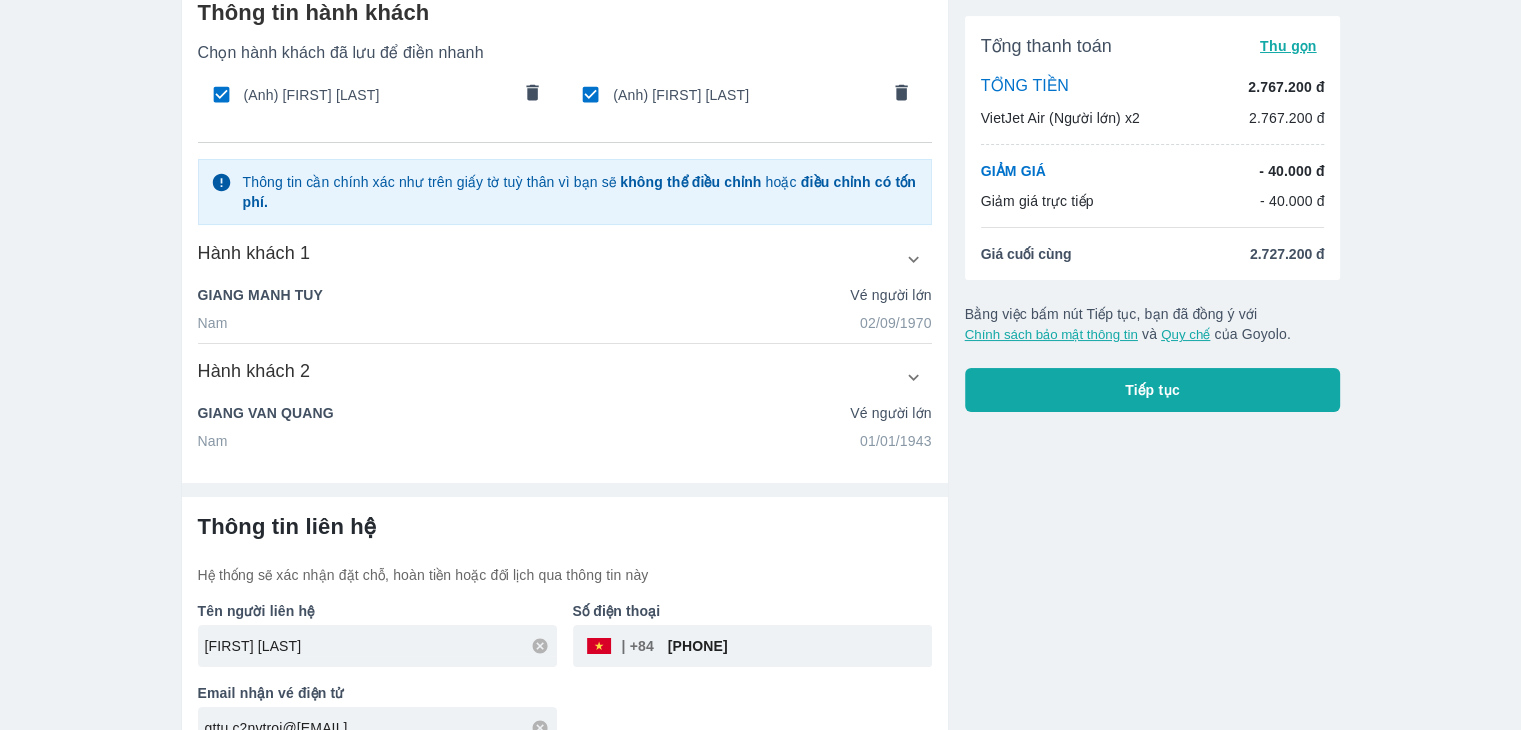 click on "Chọn hành khách đã lưu để điền nhanh (Anh) [FIRST] [LAST] (Anh) [FIRST] [LAST] Thông tin cần chính xác như trên giấy tờ tuỳ thân vì bạn sẽ không thể điều chỉnh hoặc điều chỉnh có tốn phí. Hành khách 1 Họ (không dấu) [LAST] Tên đệm và tên (không dấu) [FIRST] [LAST] Ngày sinh 02/09/1970 Giới tính Nam Nữ [FIRST] [LAST] Vé người lớn Nam 02/09/1970 Hành khách 2 Họ (không dấu) [LAST] Tên đệm và tên (không dấu) [FIRST] [LAST] Ngày sinh 01/01/1943 Giới tính Nam Nữ [FIRST] [LAST] Vé người lớn Nam 01/01/1943" at bounding box center [565, 247] 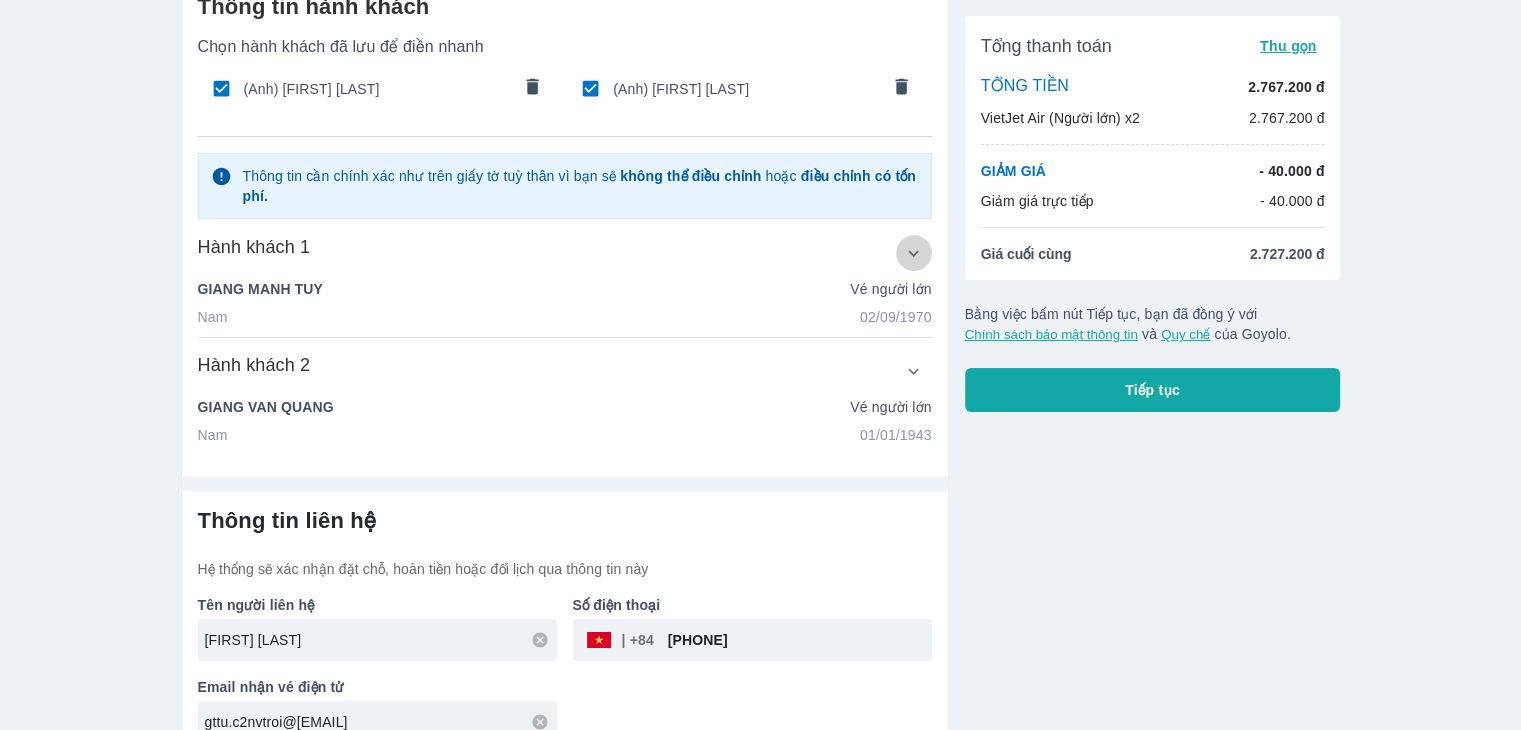 click 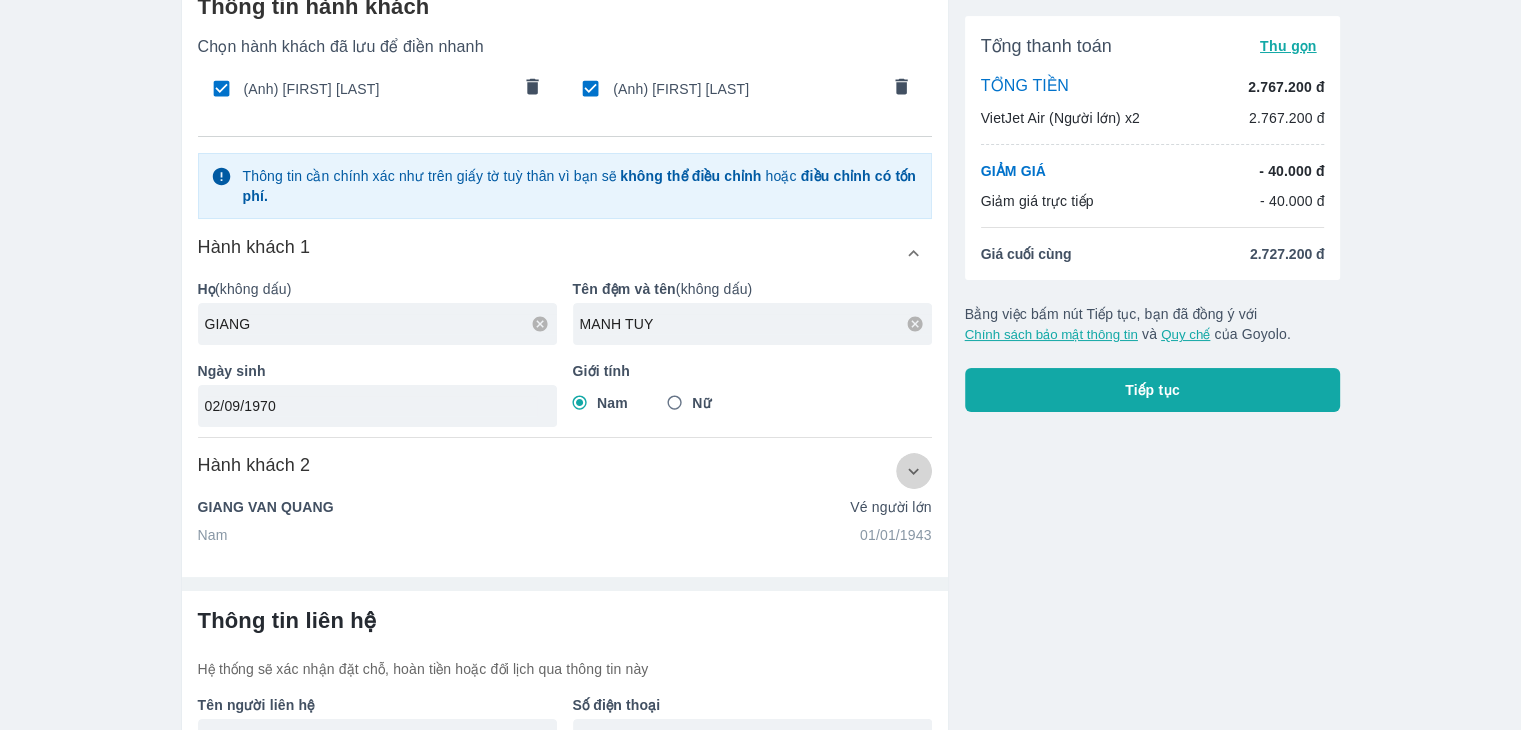 click 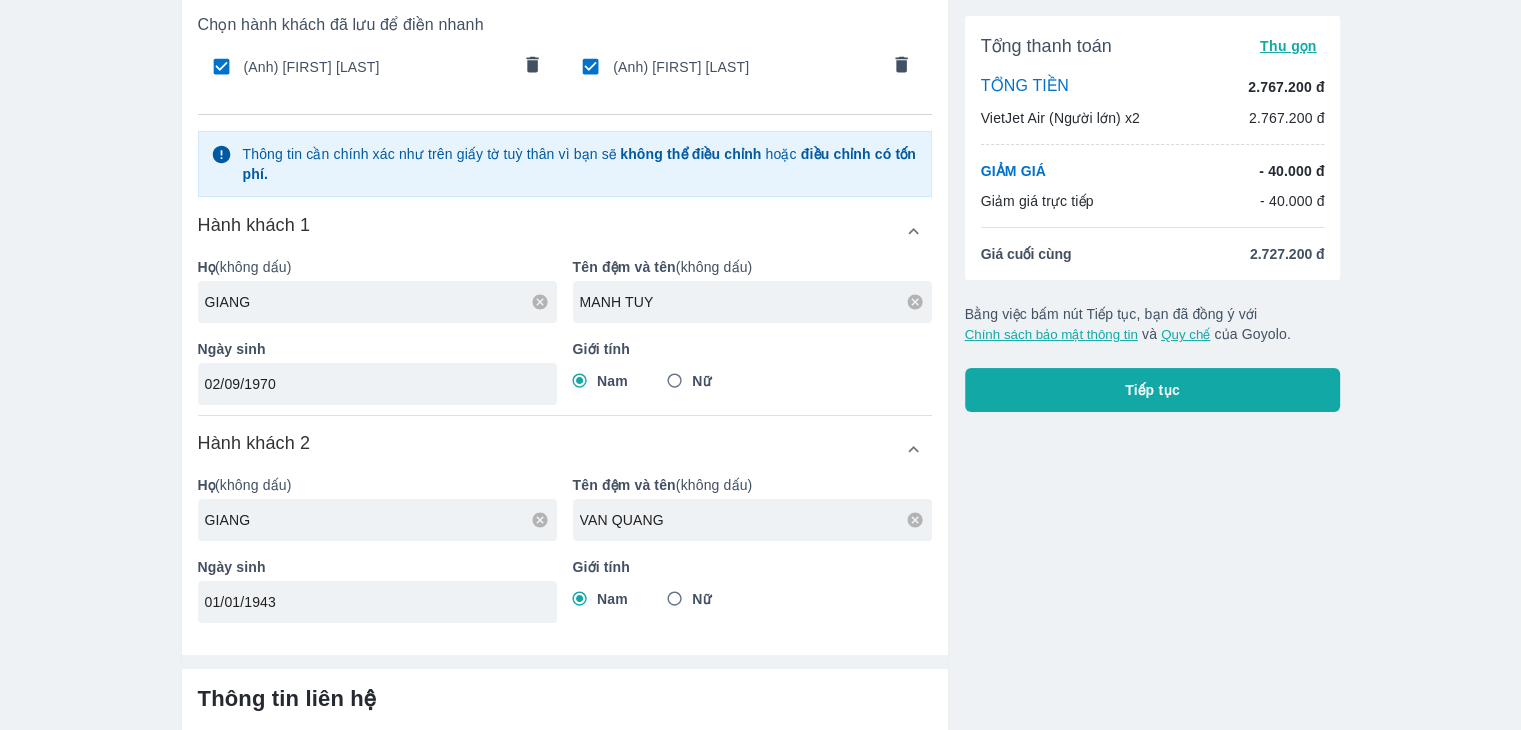 scroll, scrollTop: 0, scrollLeft: 0, axis: both 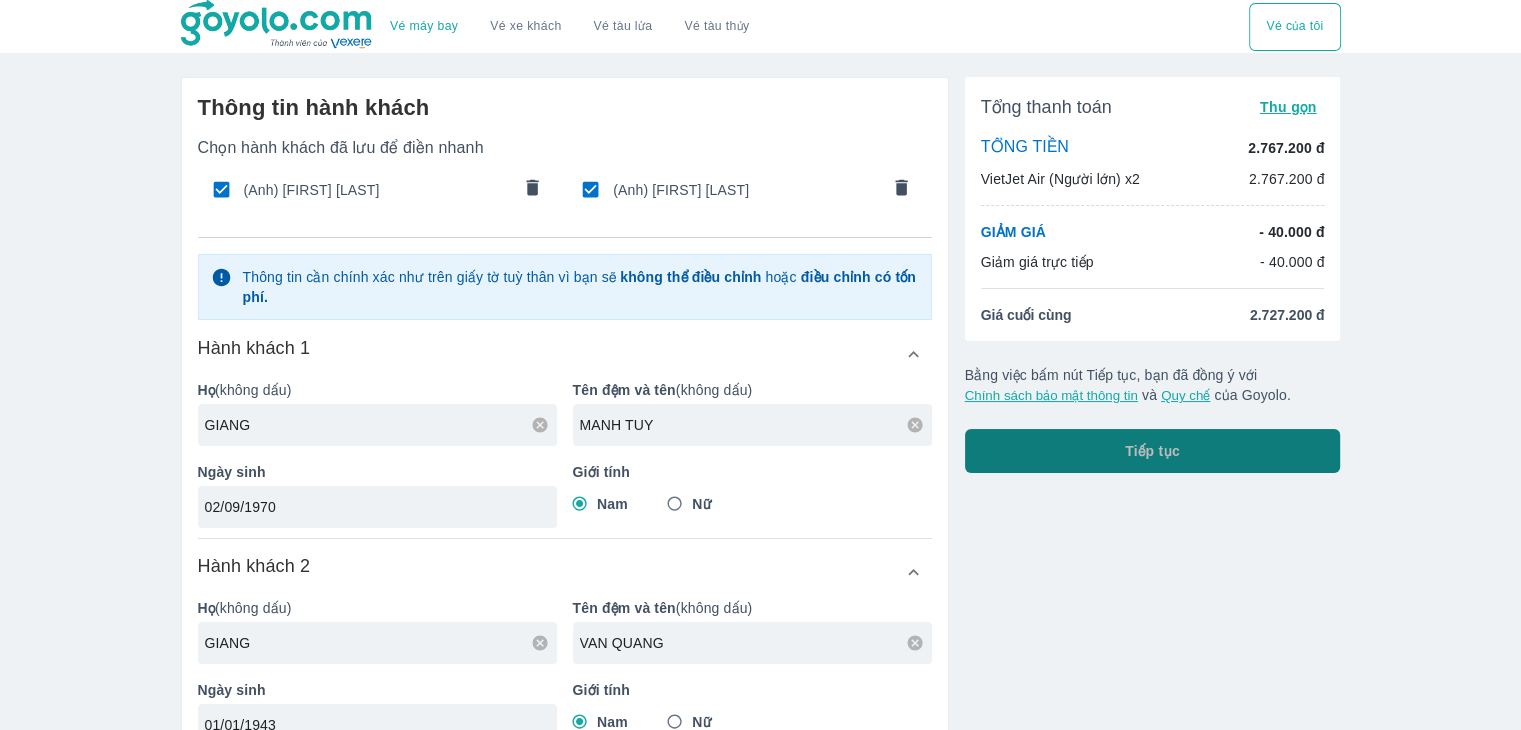 click on "Tiếp tục" at bounding box center (1152, 451) 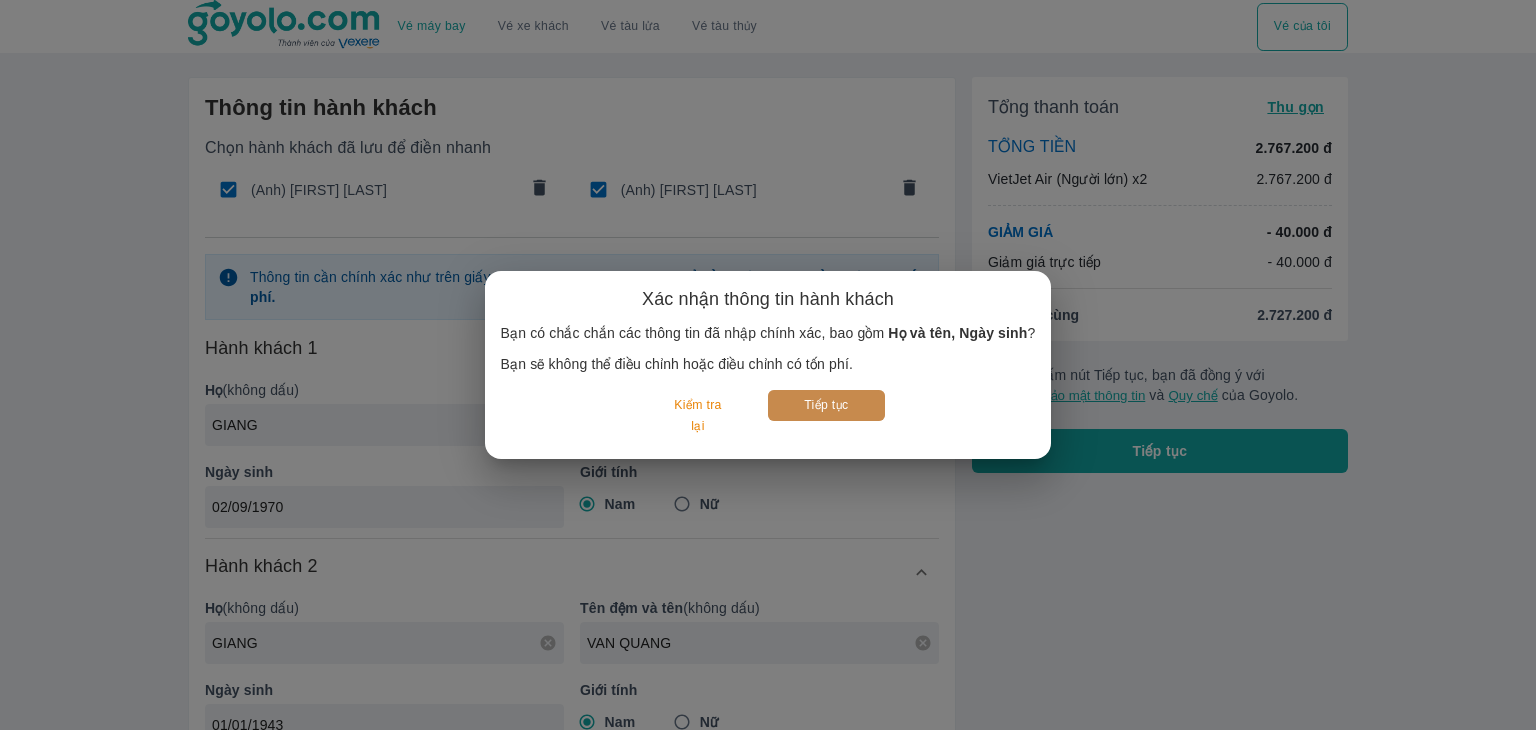 click on "Tiếp tục" at bounding box center [826, 405] 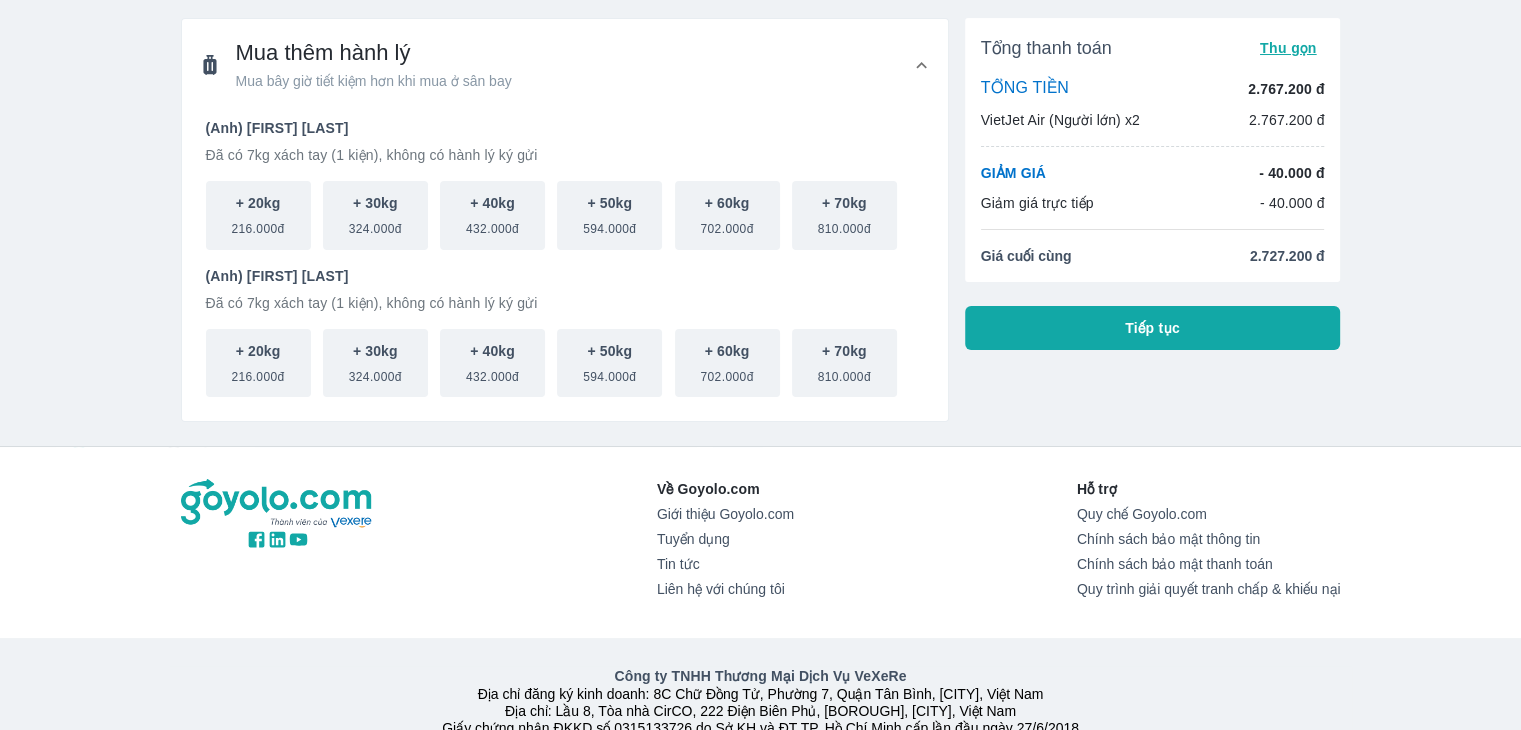 scroll, scrollTop: 0, scrollLeft: 0, axis: both 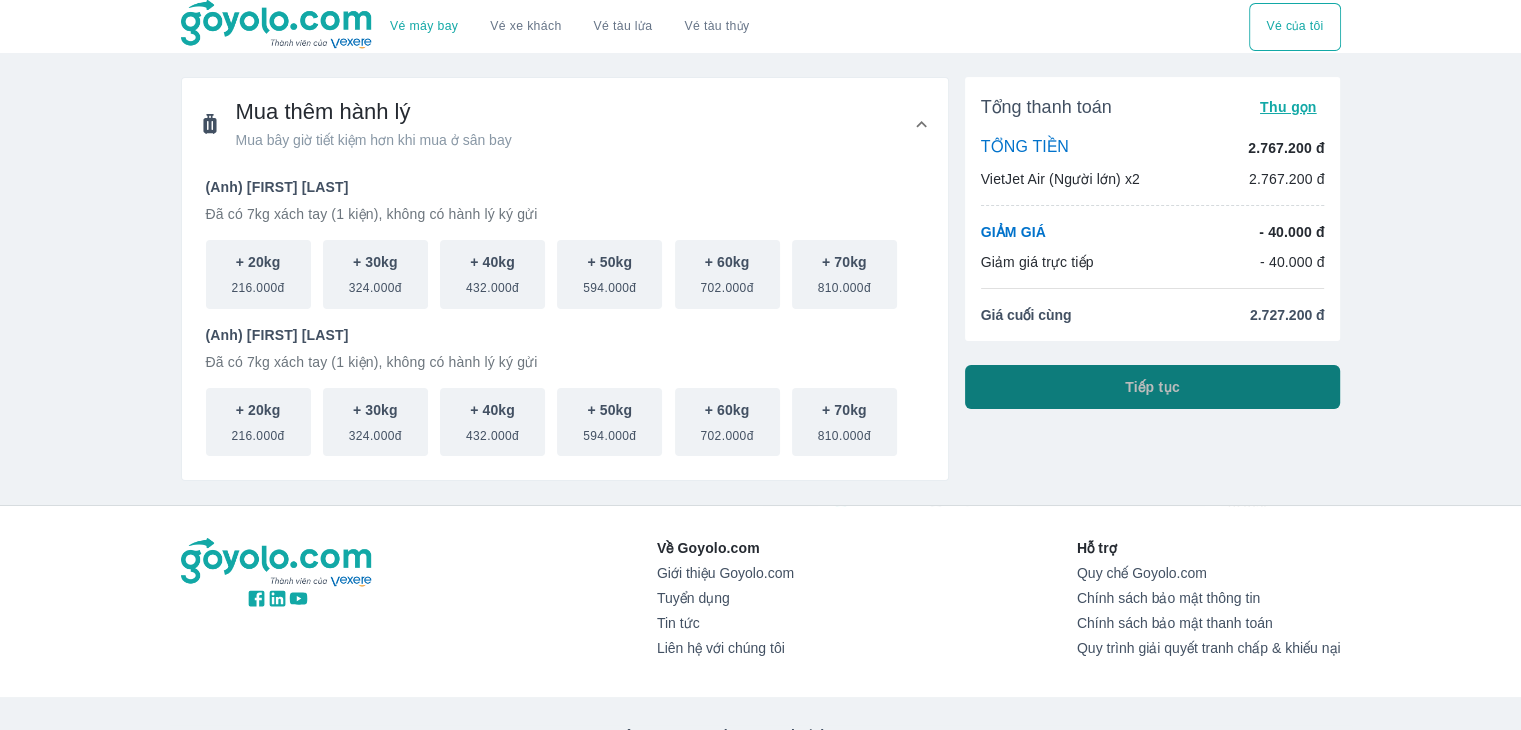 click on "Tiếp tục" at bounding box center [1153, 387] 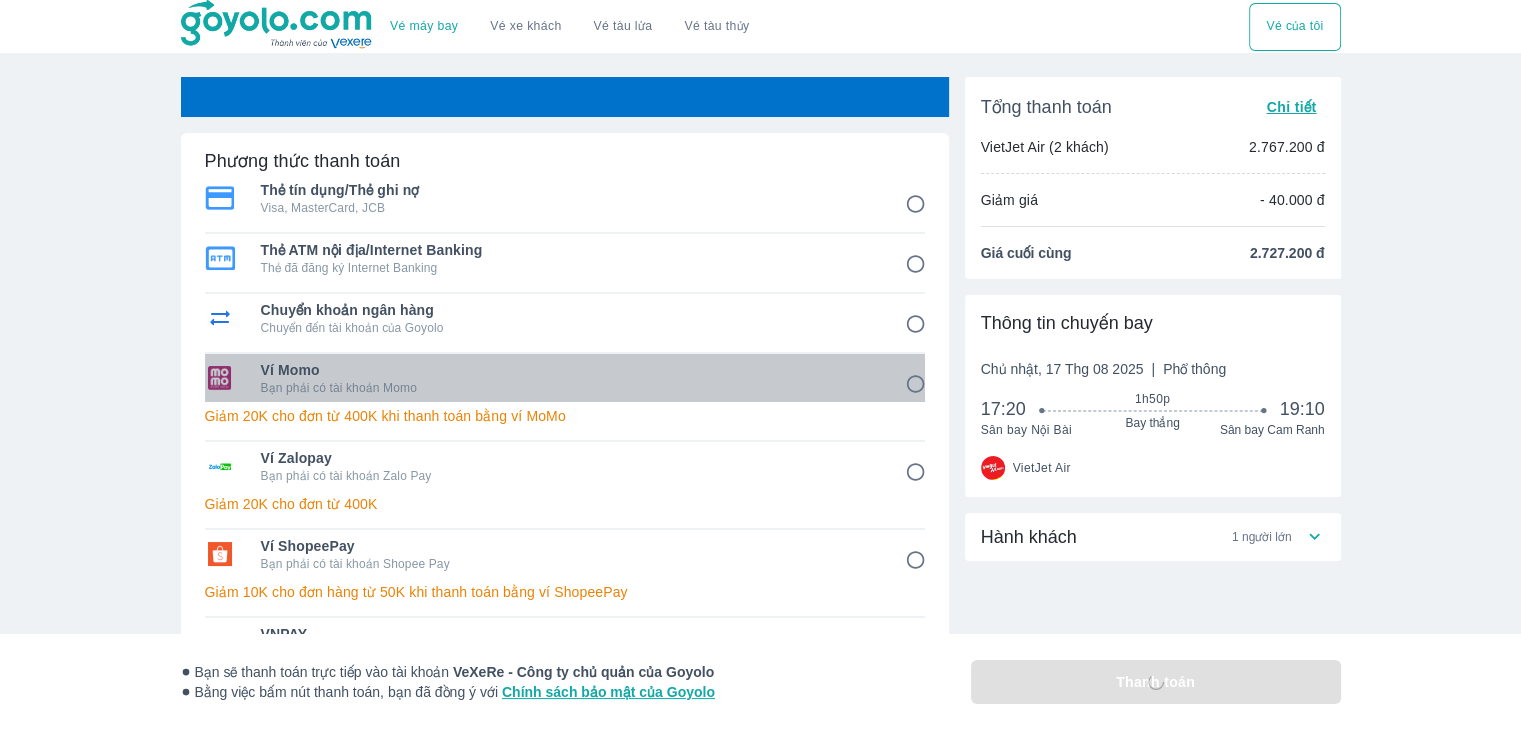 click on "Bạn phải có tài khoản Momo" at bounding box center [569, 388] 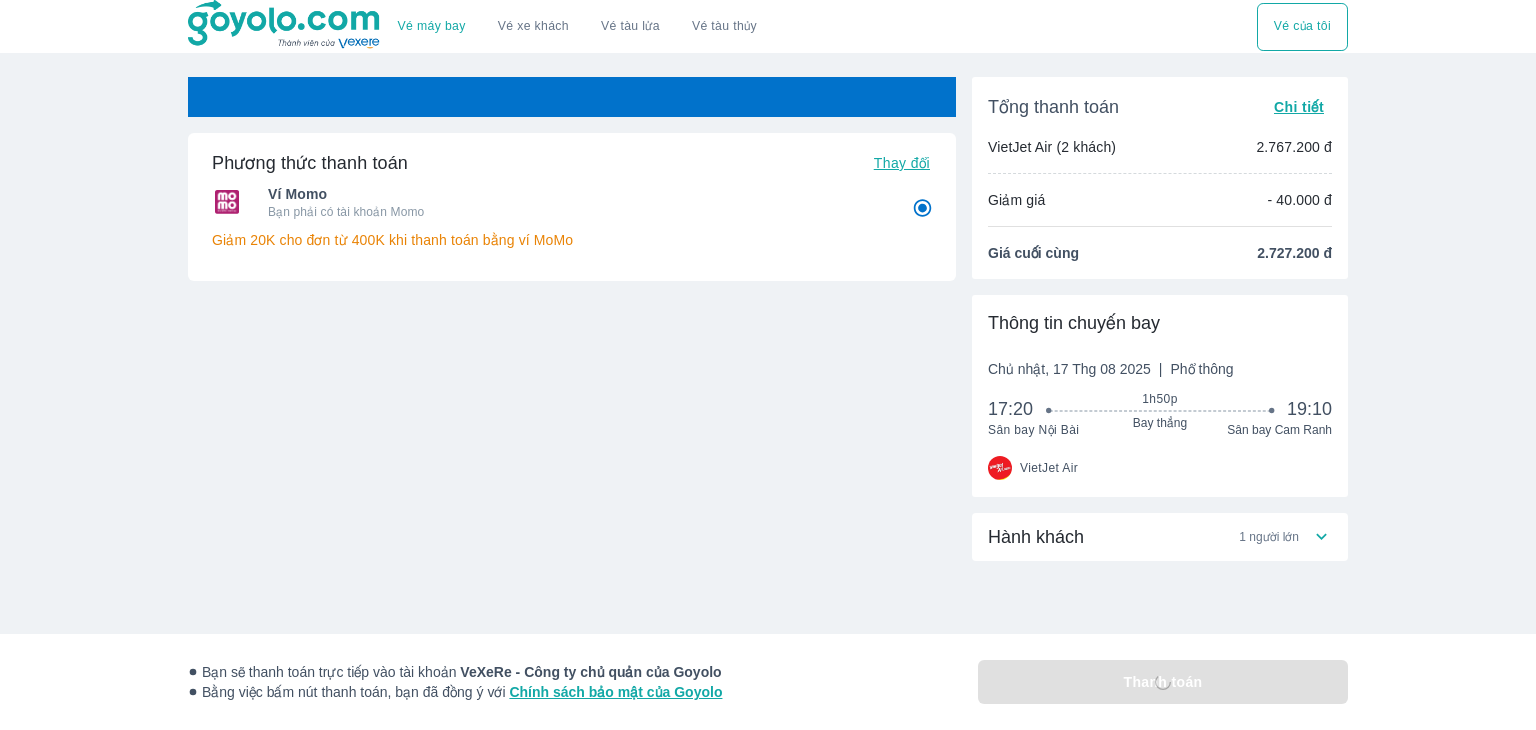 radio on "false" 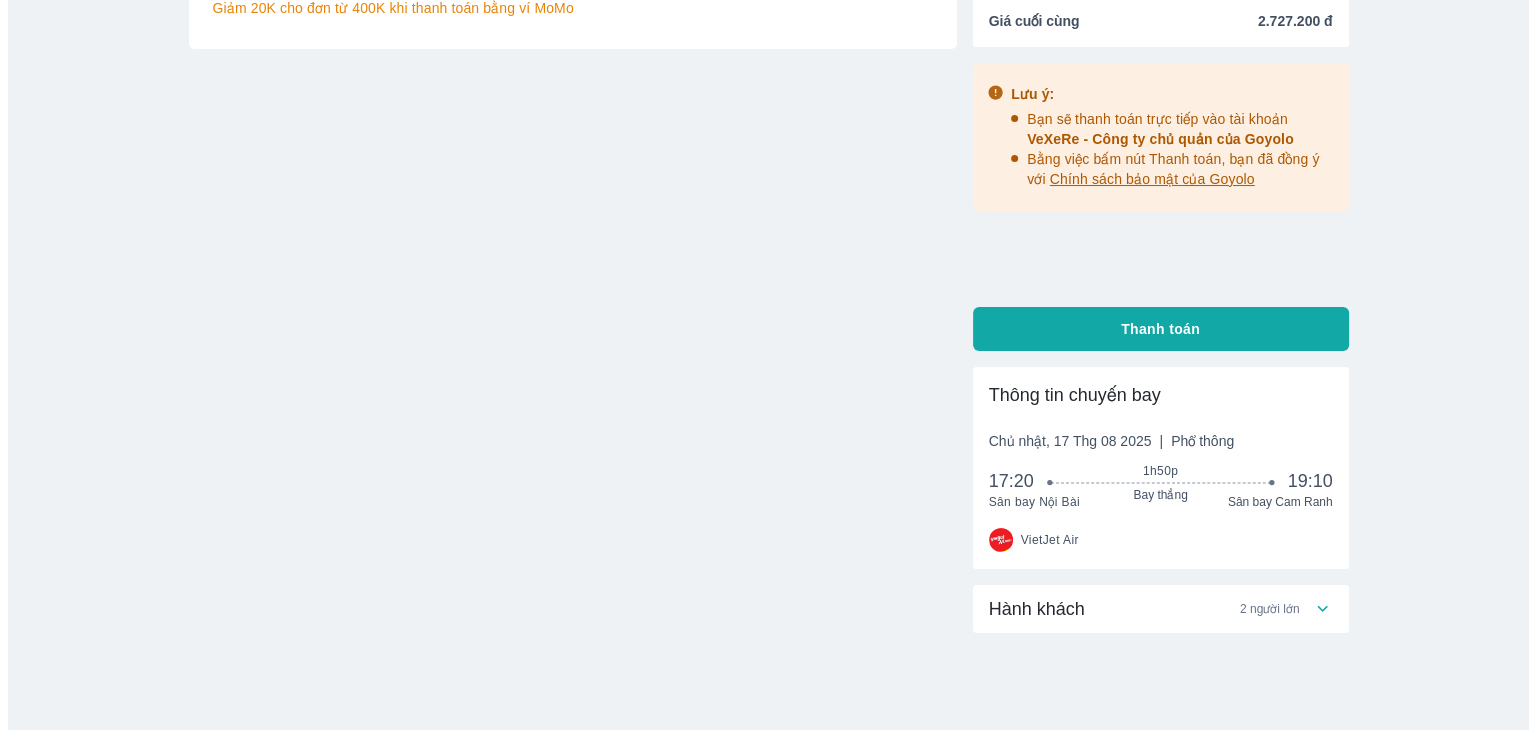 scroll, scrollTop: 0, scrollLeft: 0, axis: both 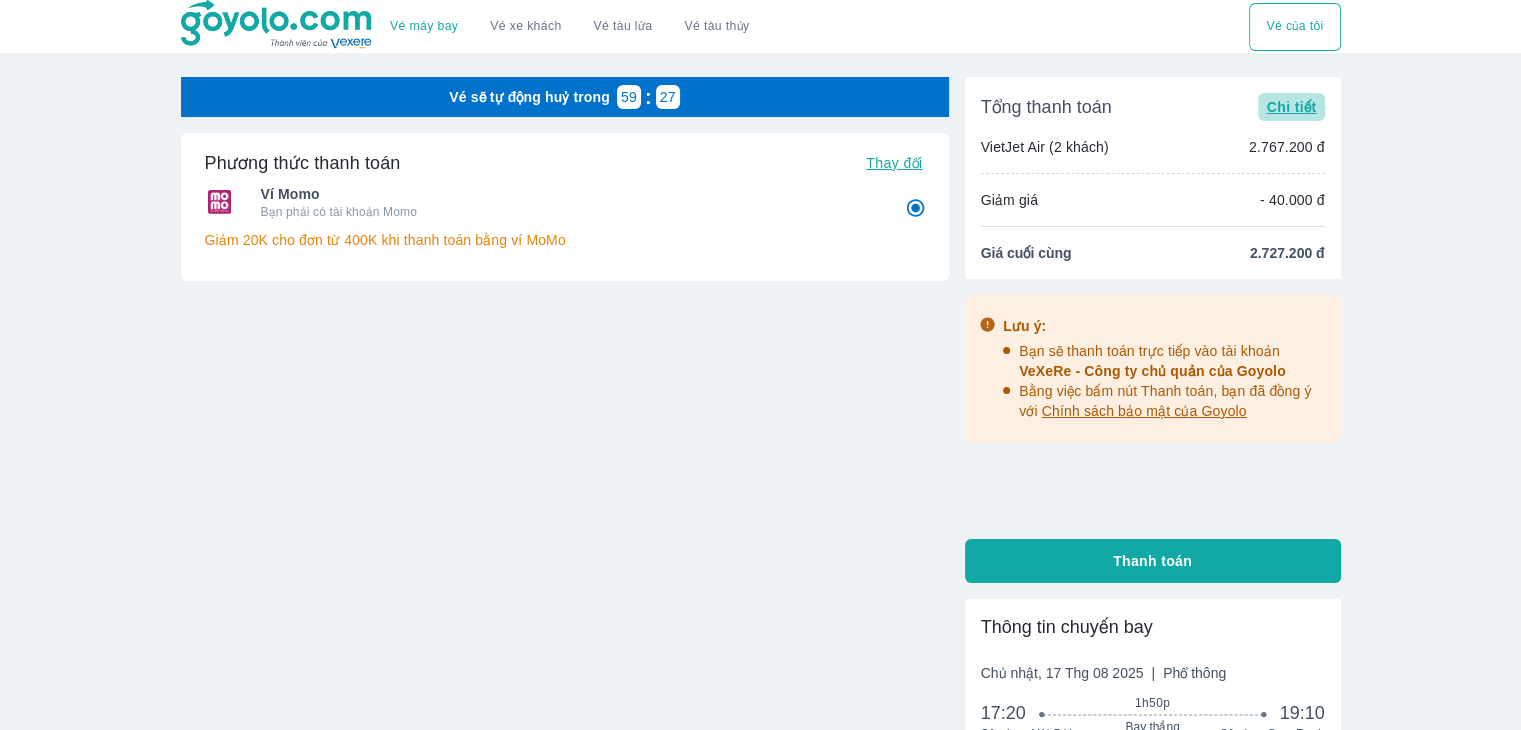 click on "Chi tiết" at bounding box center [1291, 107] 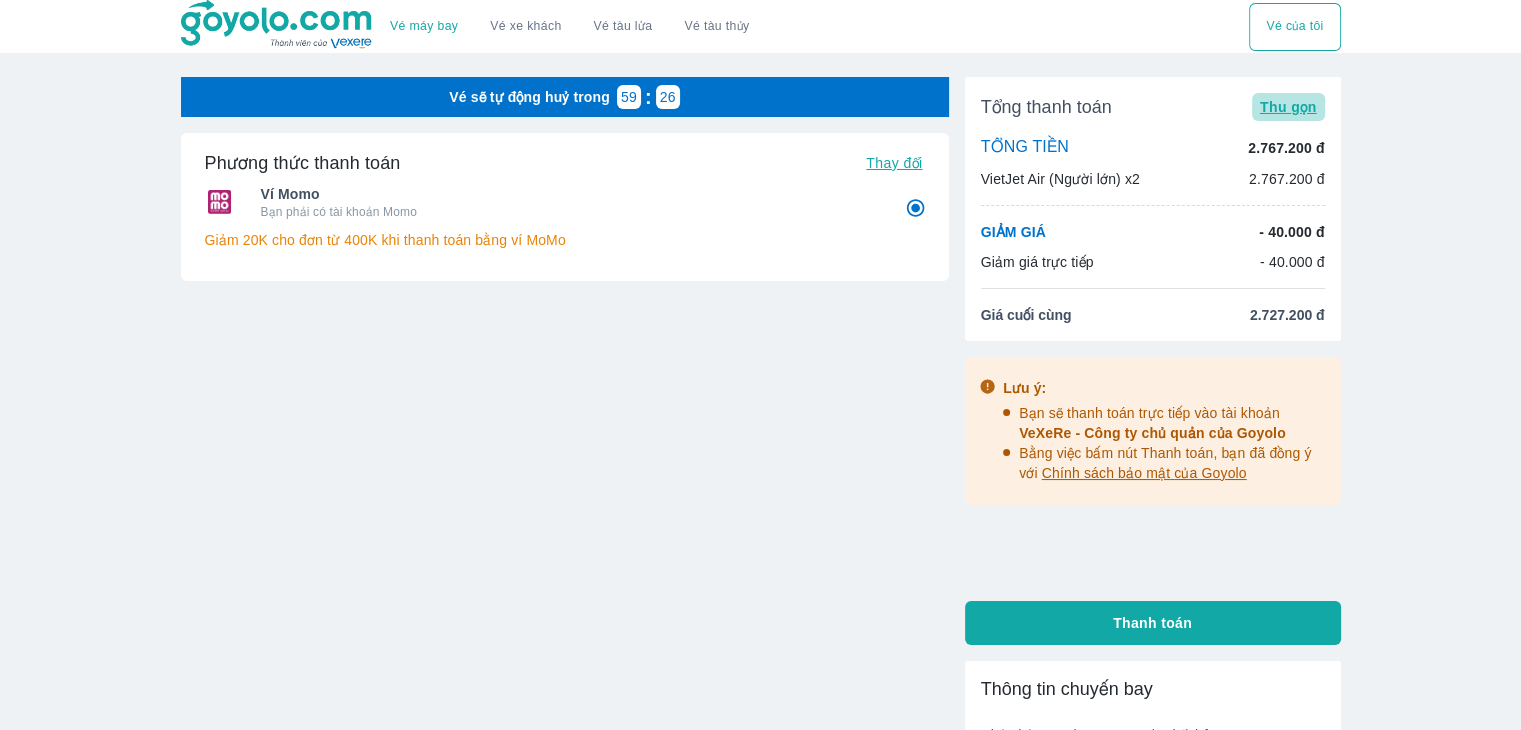click on "Thu gọn" at bounding box center (1288, 107) 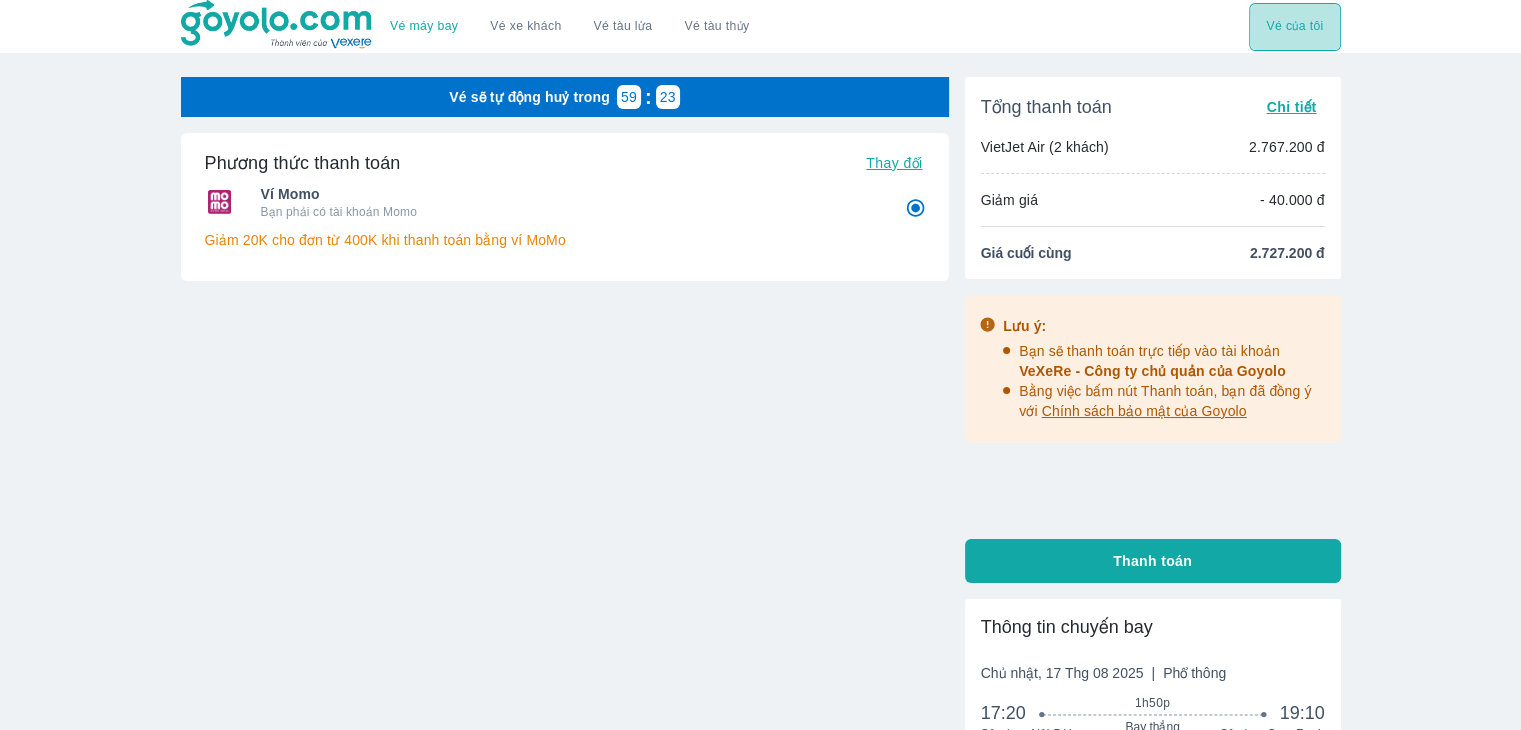 click on "Vé của tôi" at bounding box center [1294, 27] 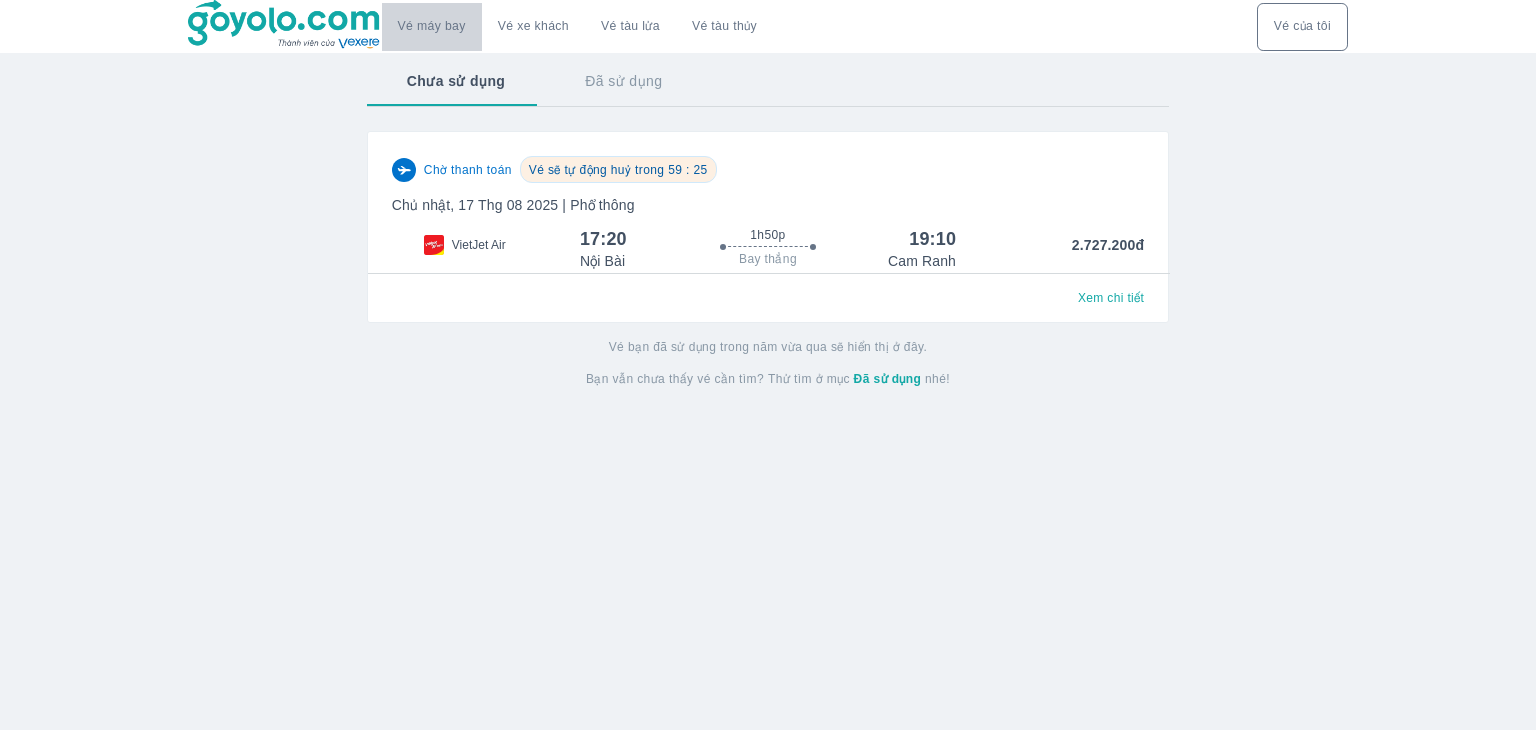 click on "Vé máy bay" at bounding box center (432, 27) 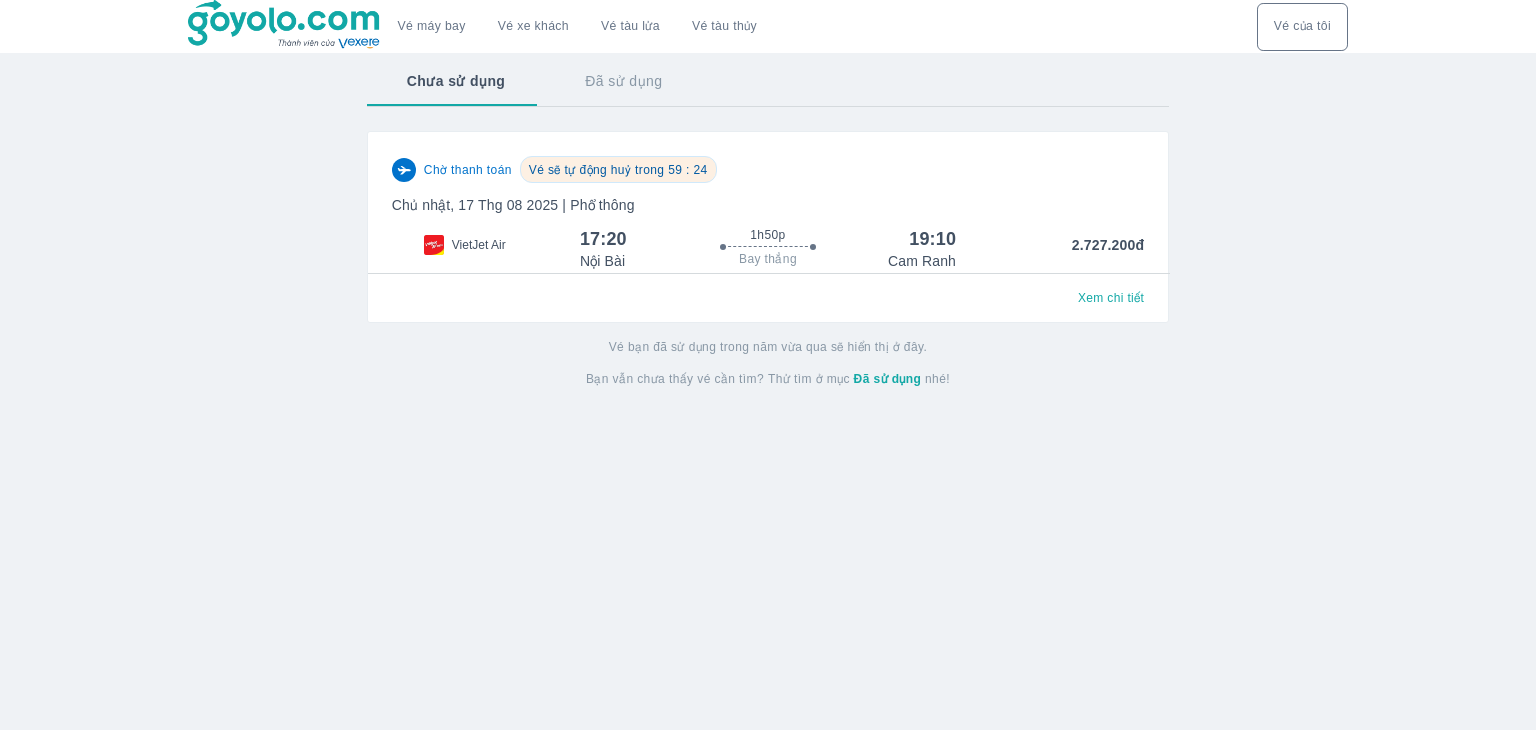 click on "Vé máy bay" at bounding box center (432, 27) 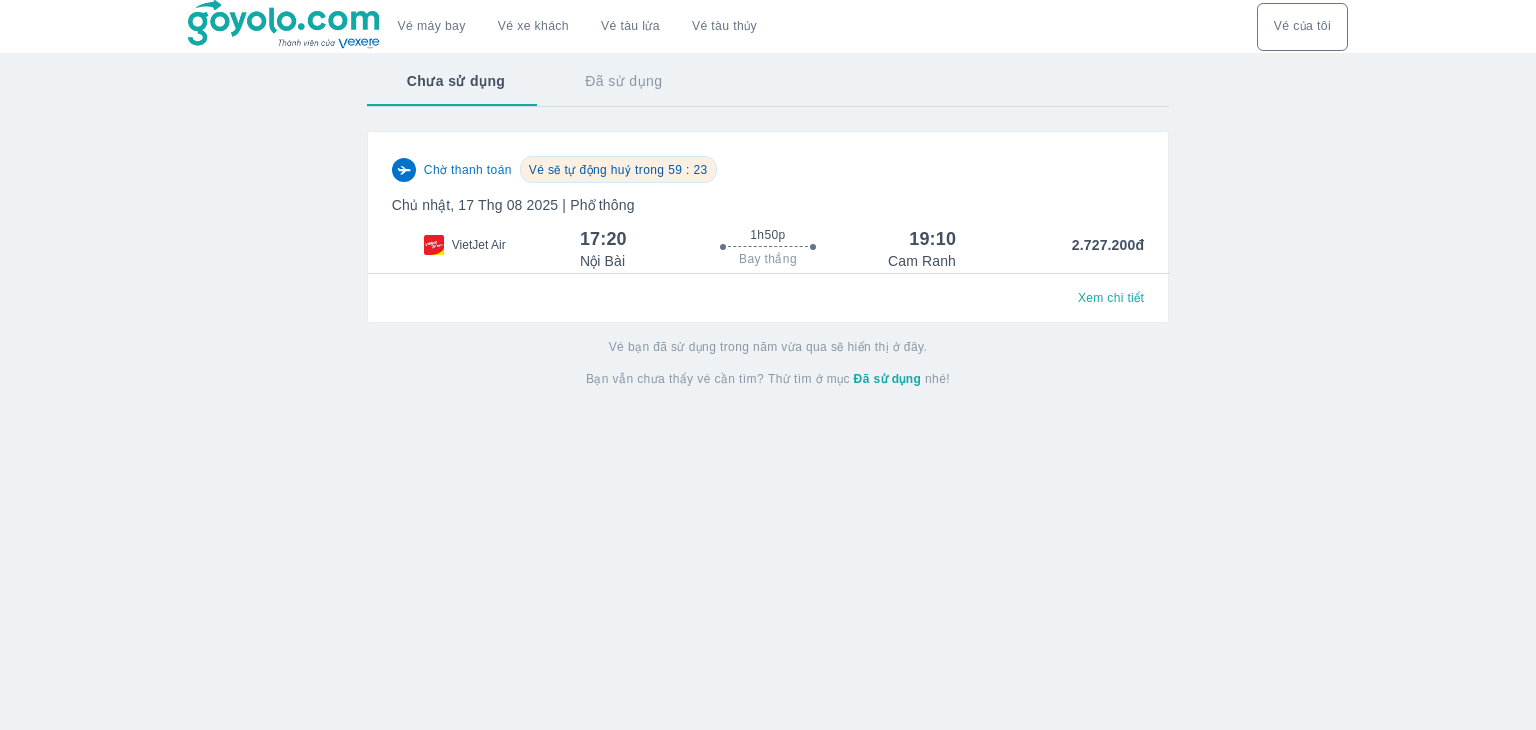 click on "Vé máy bay" at bounding box center [432, 27] 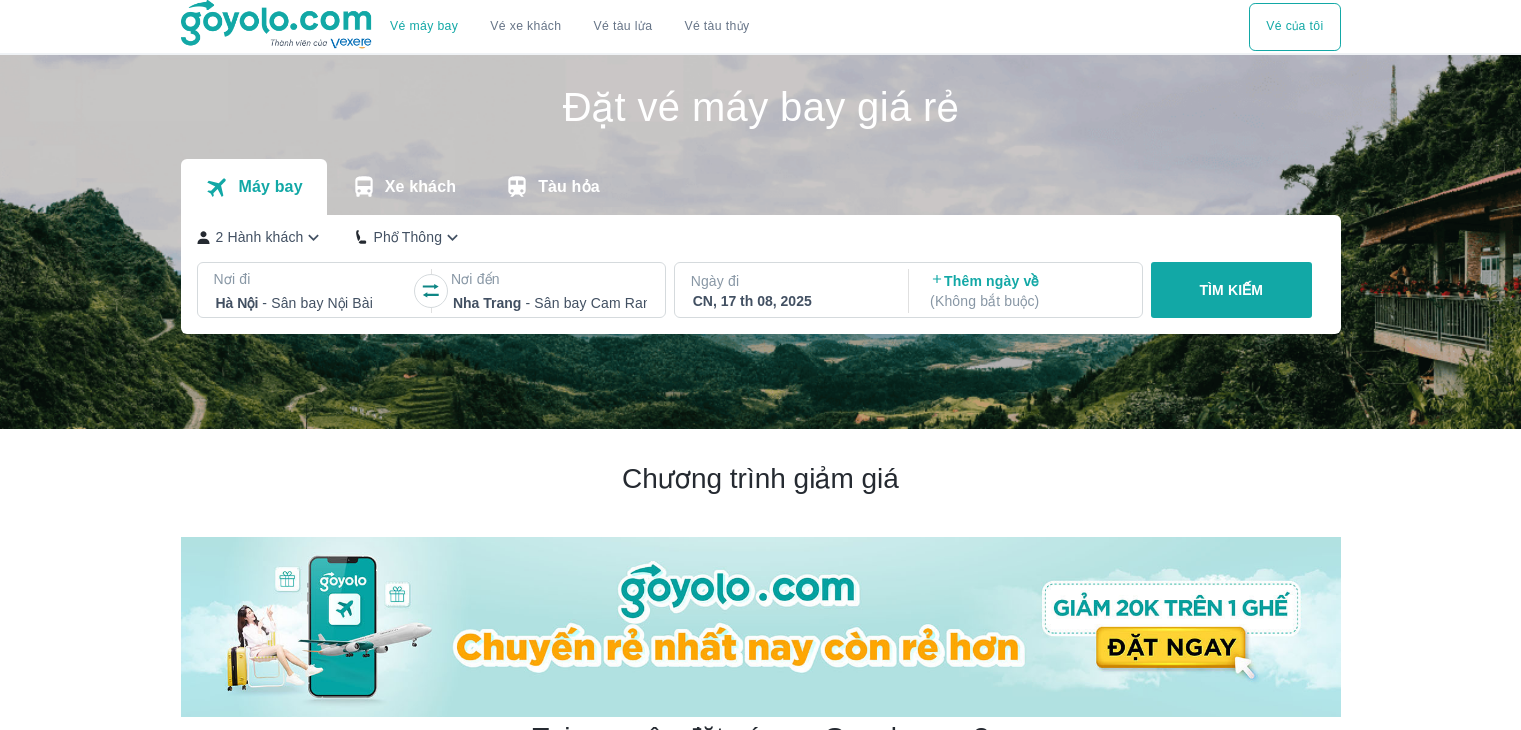 scroll, scrollTop: 0, scrollLeft: 0, axis: both 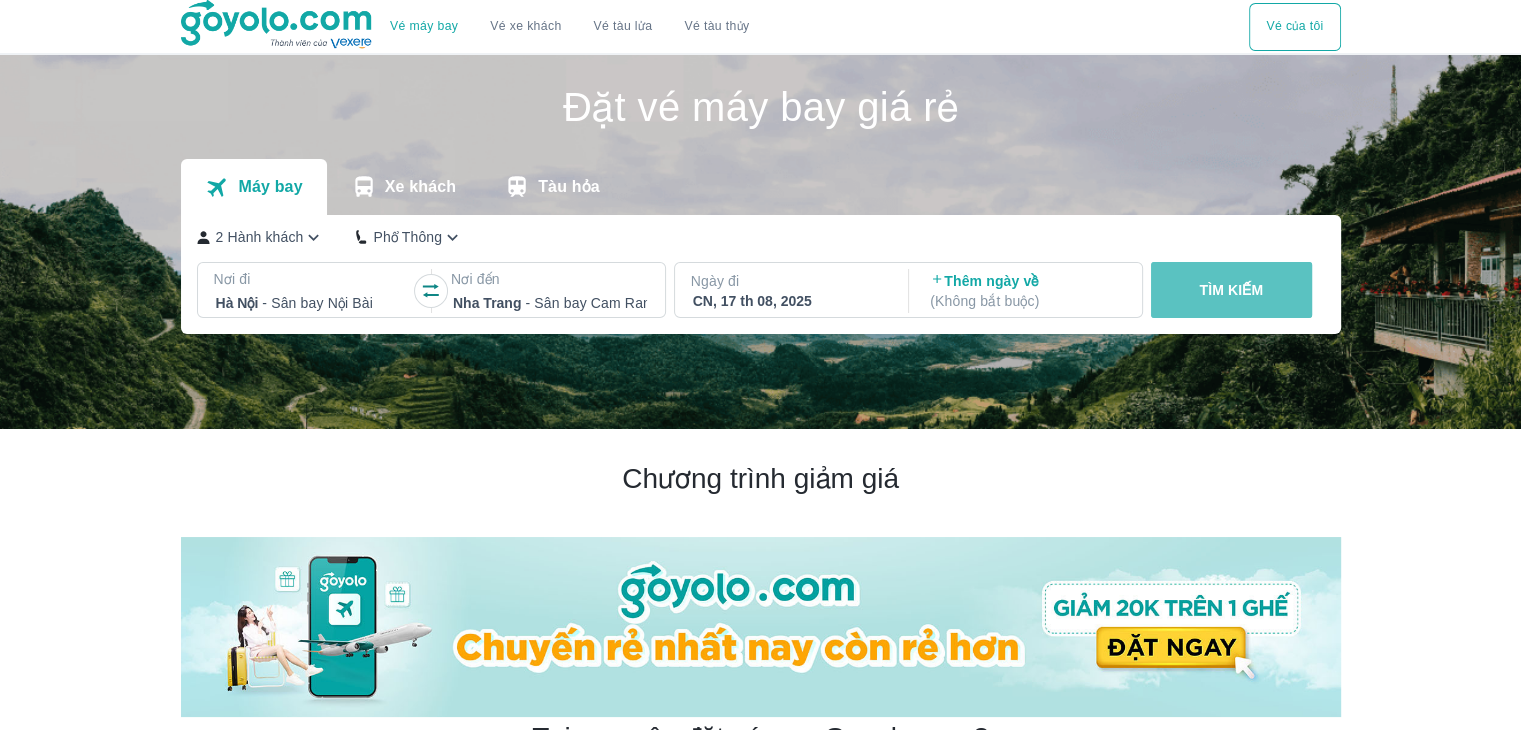 click on "TÌM KIẾM" at bounding box center [1231, 290] 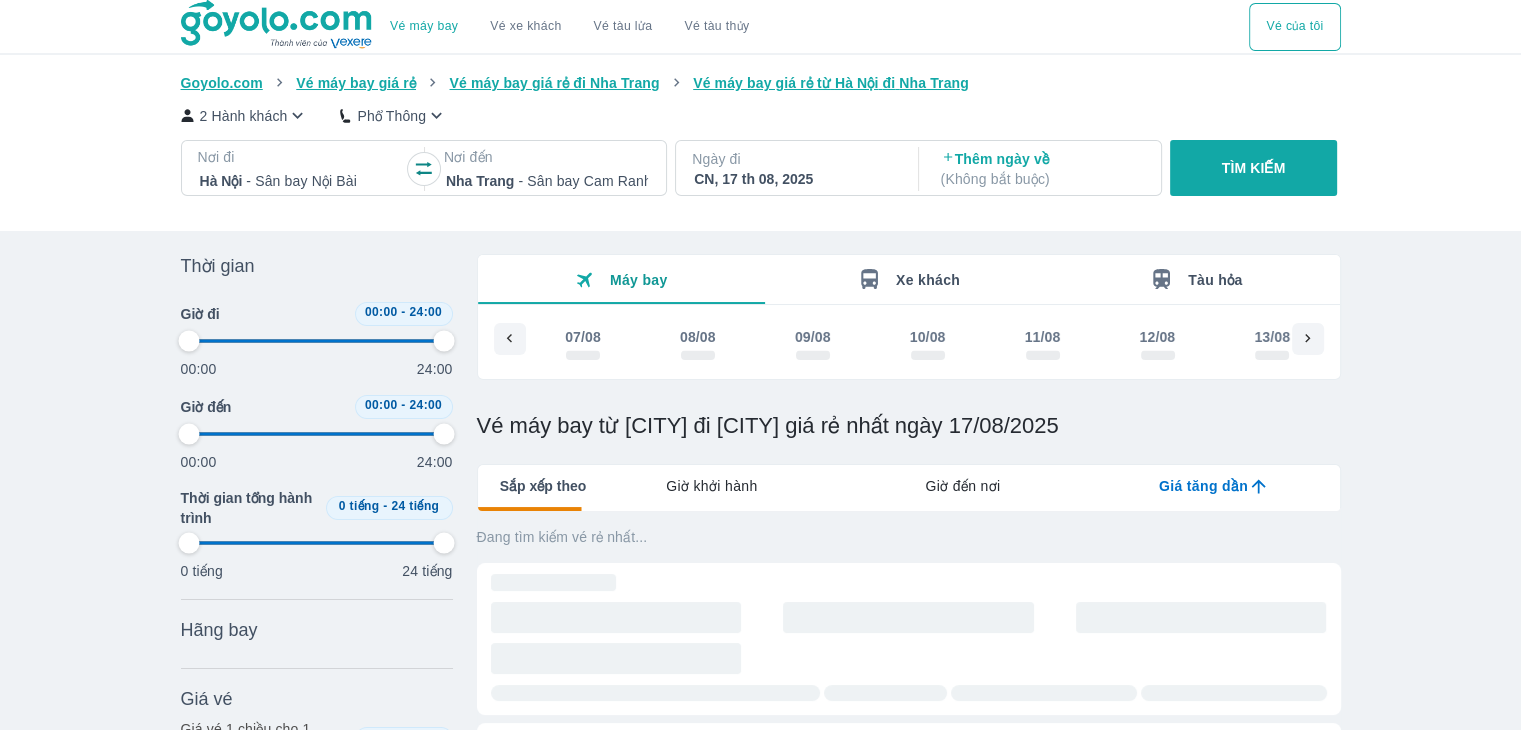 scroll, scrollTop: 0, scrollLeft: 540, axis: horizontal 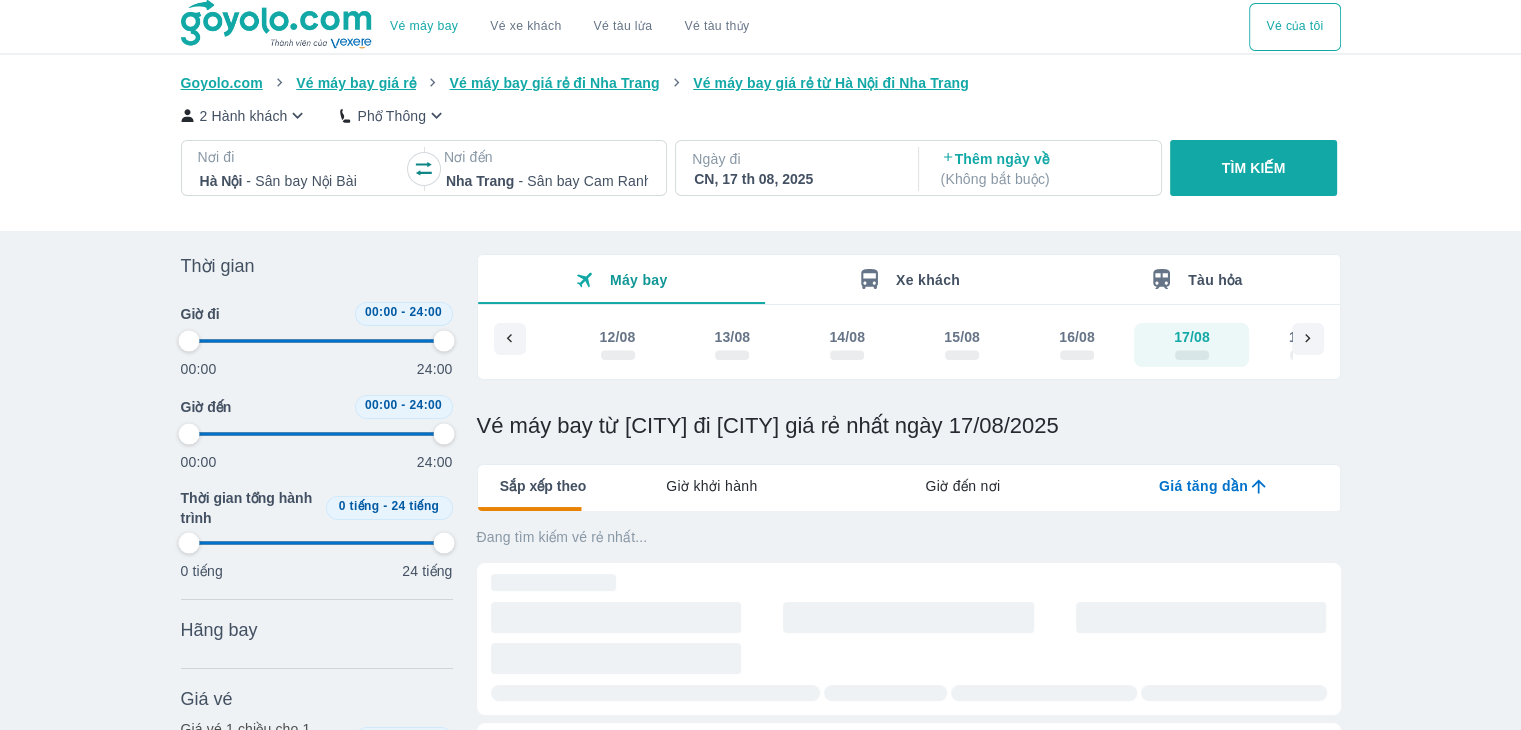 type on "97.9166666666667" 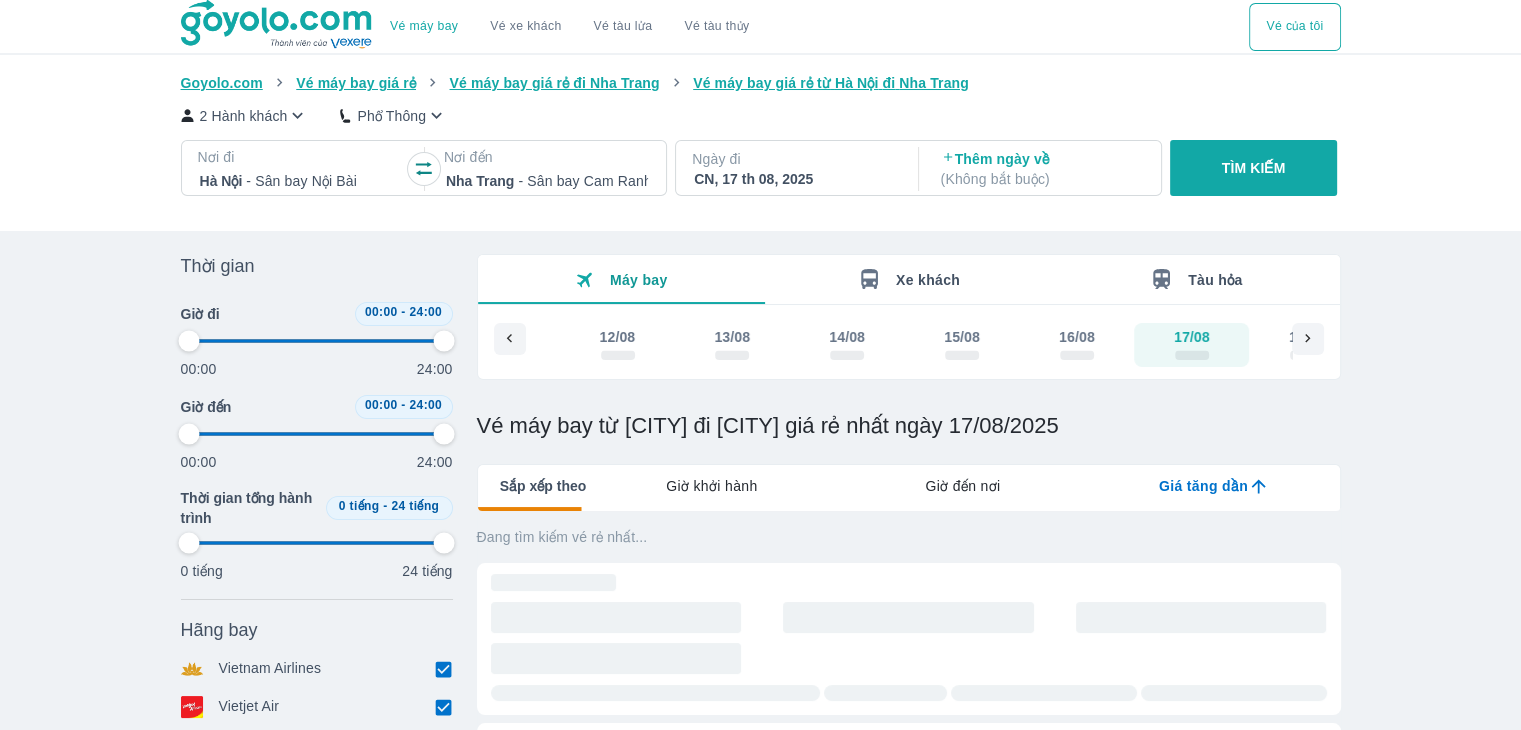 type on "97.9166666666667" 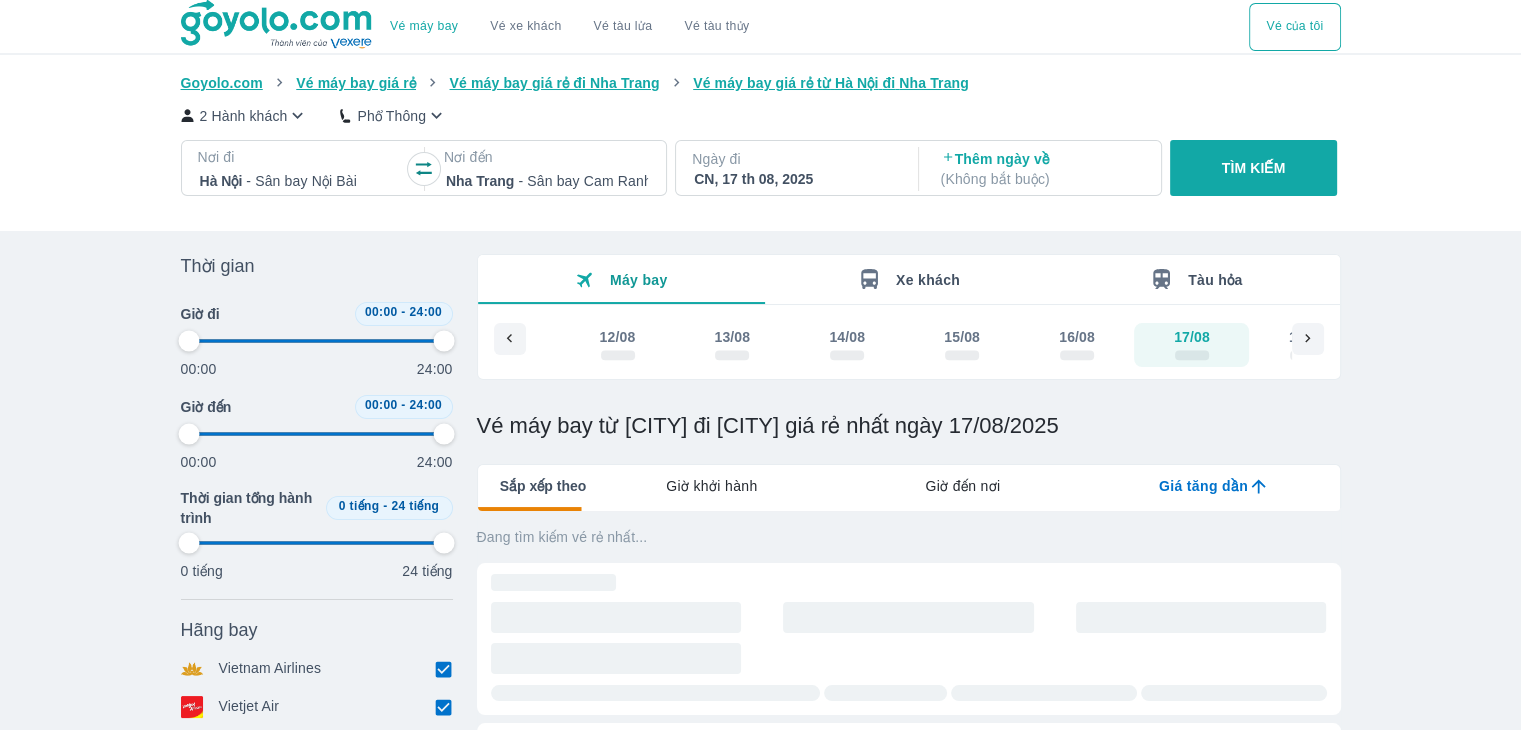 type on "97.9166666666667" 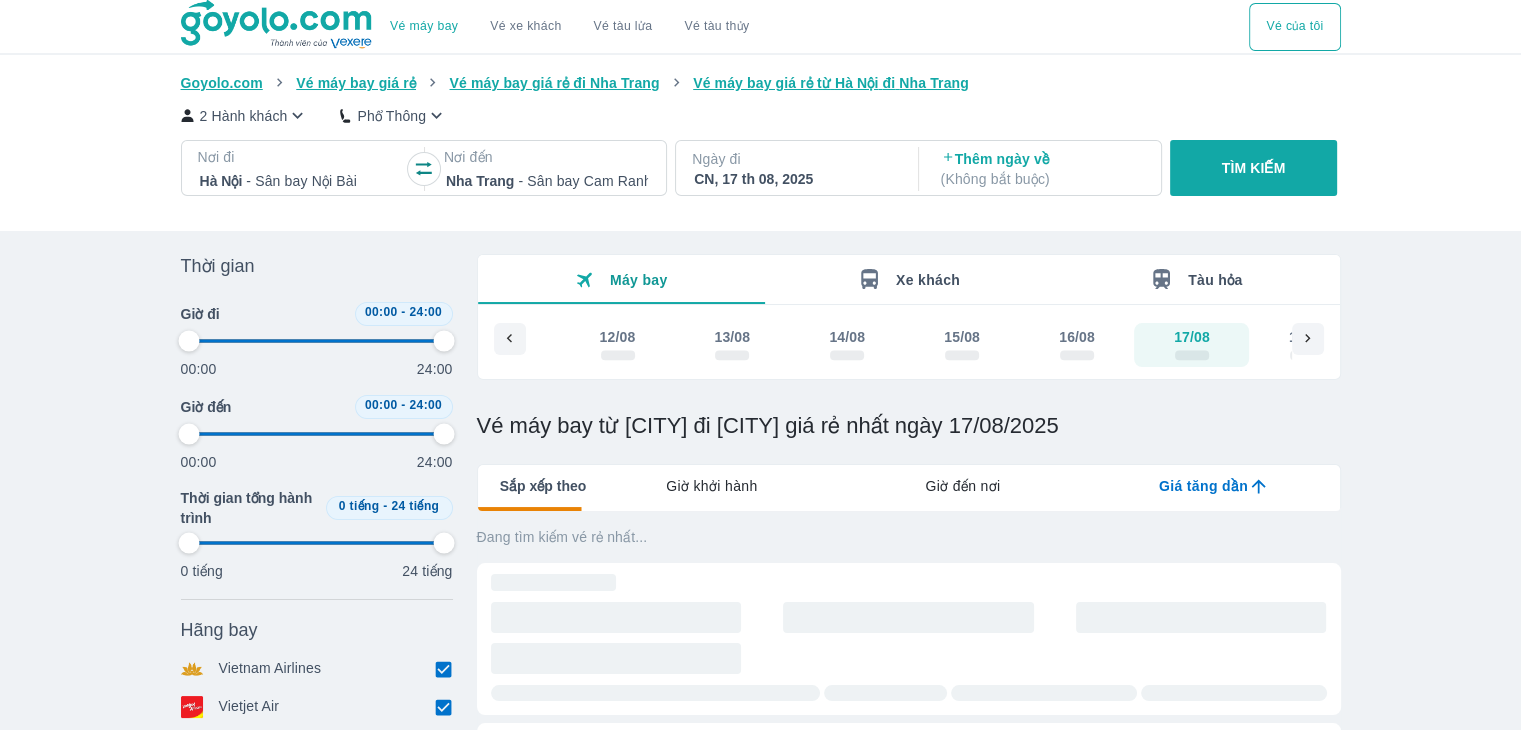 type on "97.9166666666667" 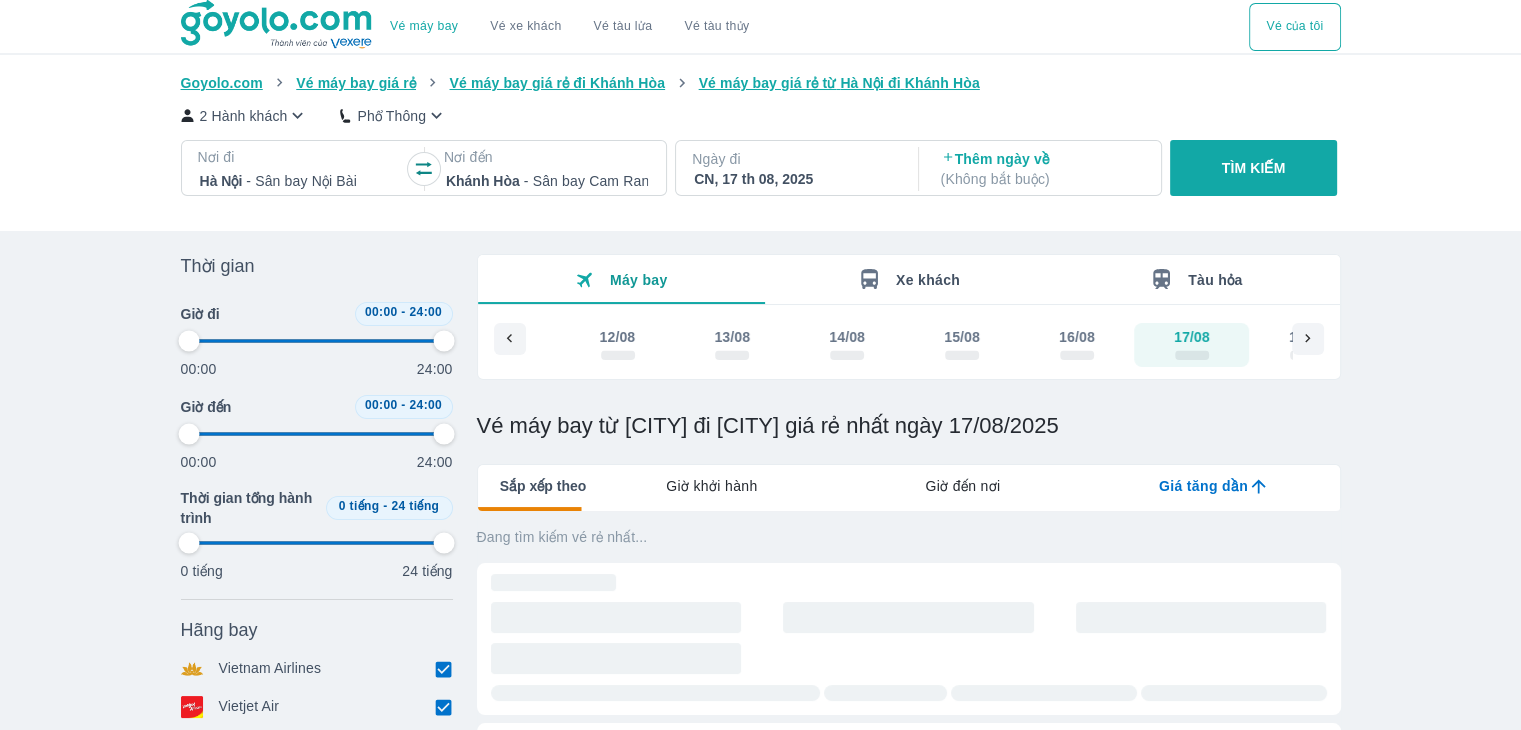 type on "97.9166666666667" 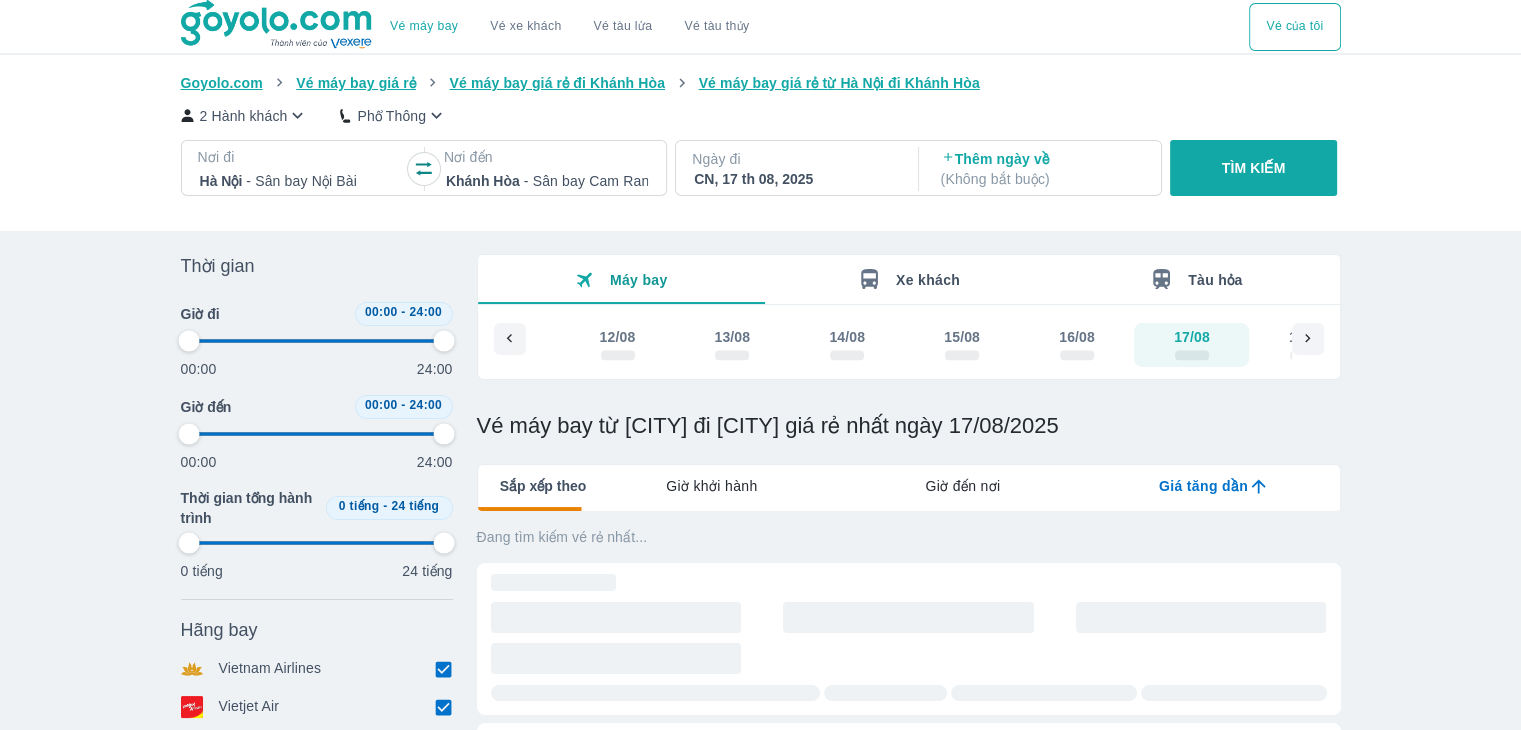 type on "97.9166666666667" 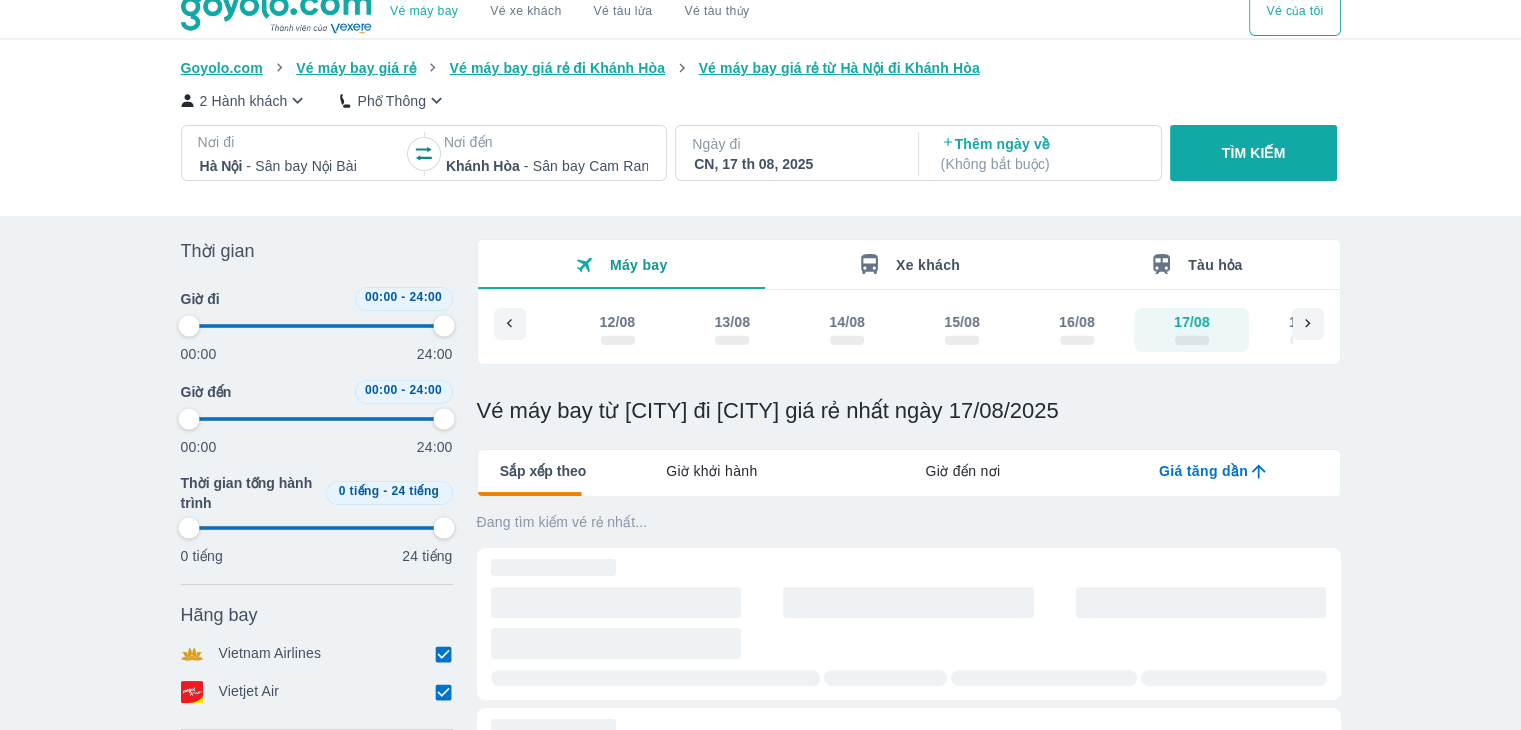 scroll, scrollTop: 0, scrollLeft: 0, axis: both 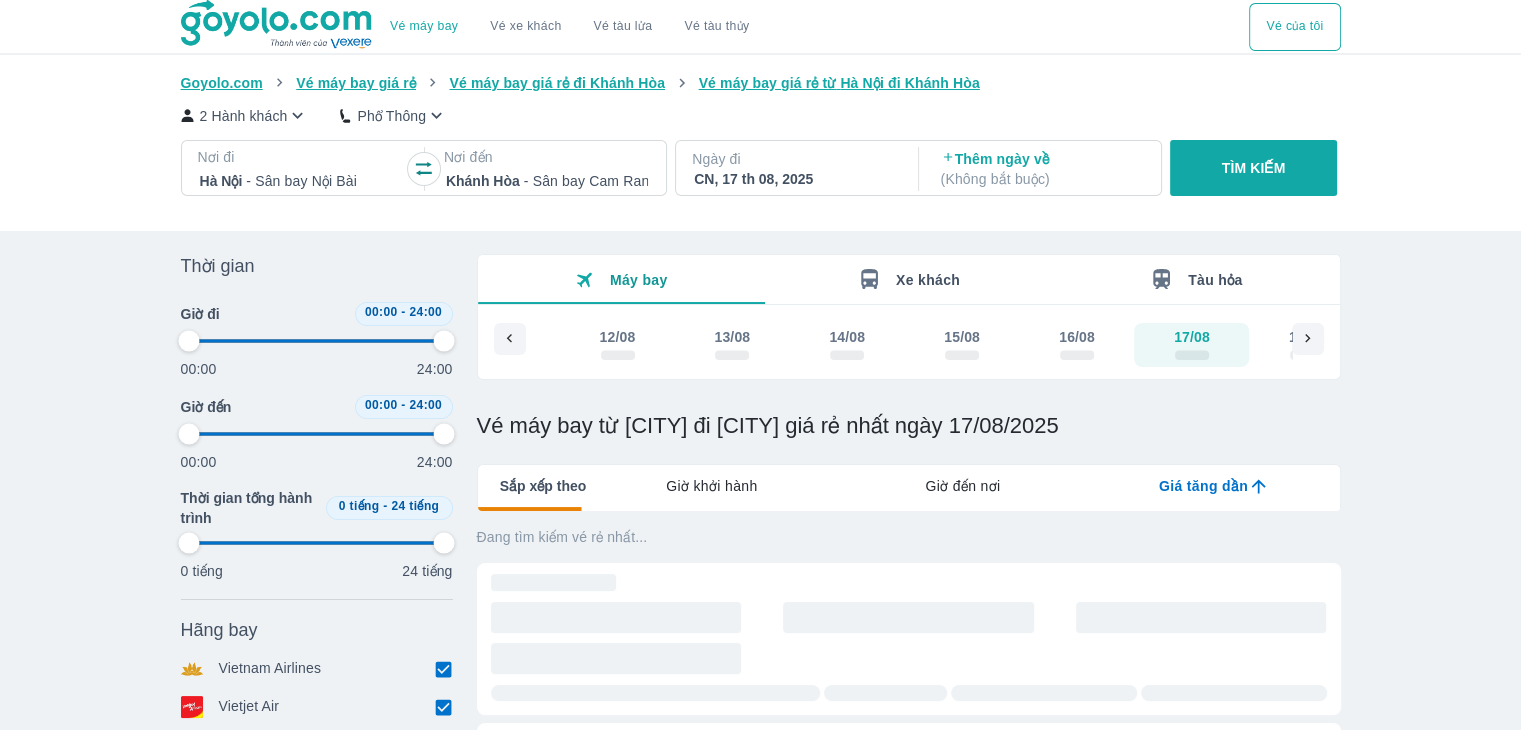 type on "97.9166666666667" 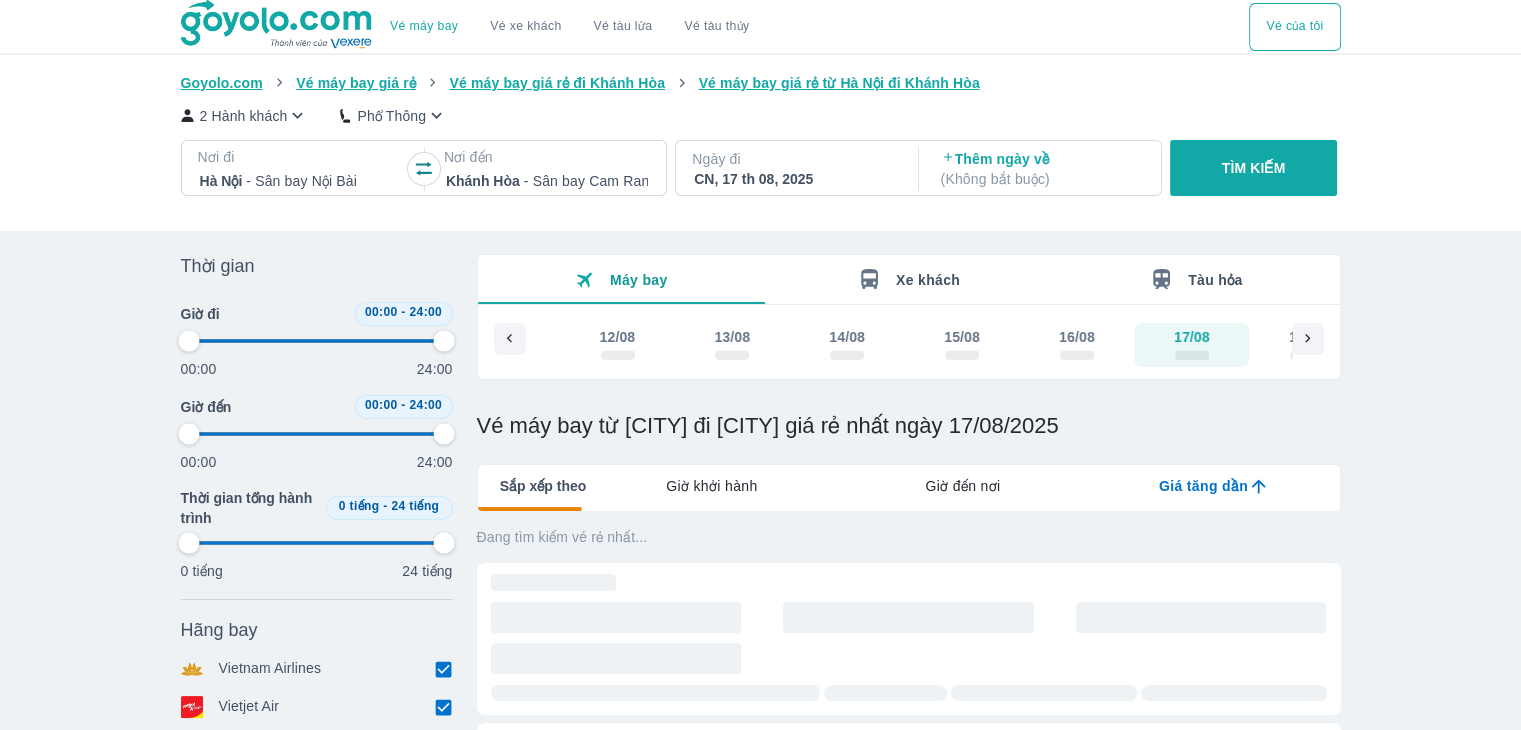type on "97.9166666666667" 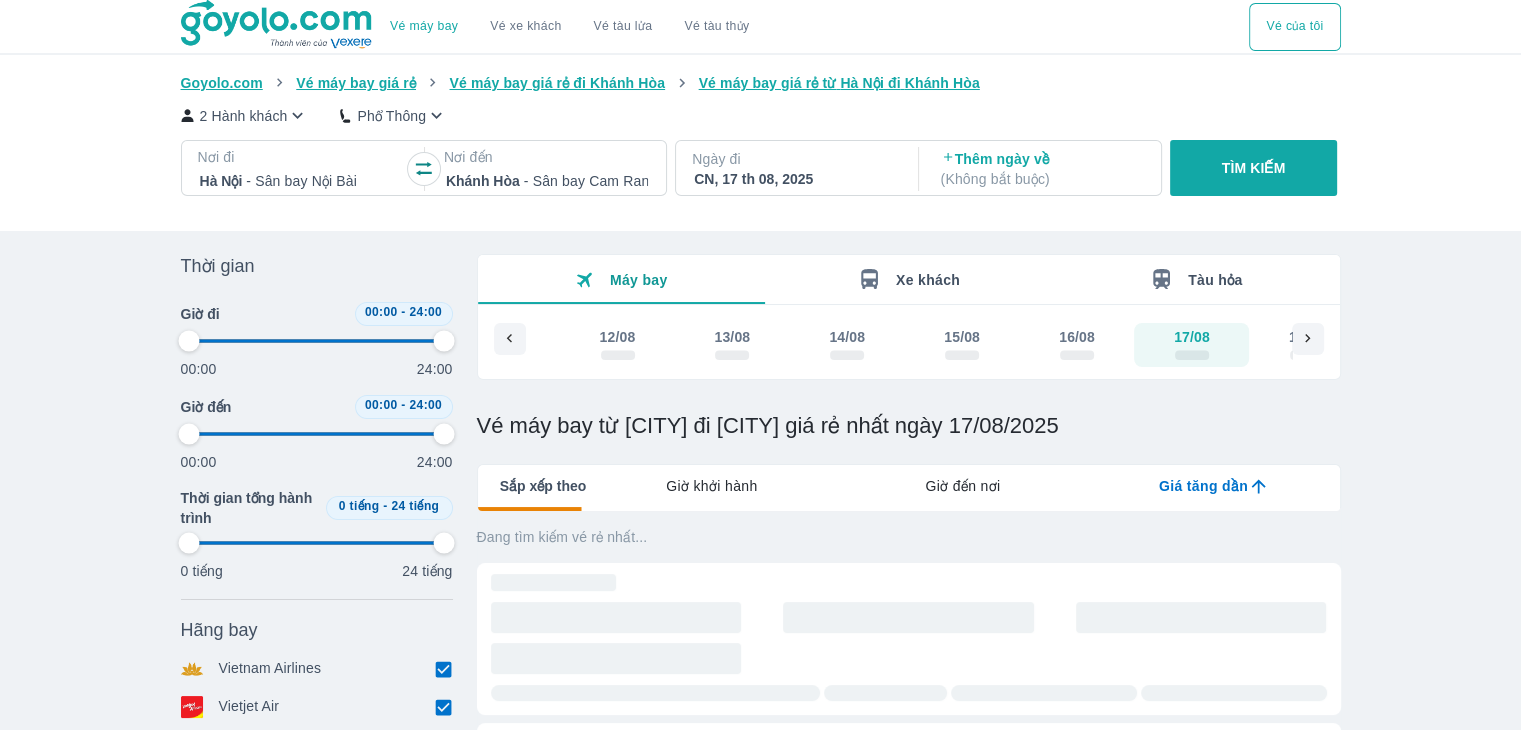 type on "97.9166666666667" 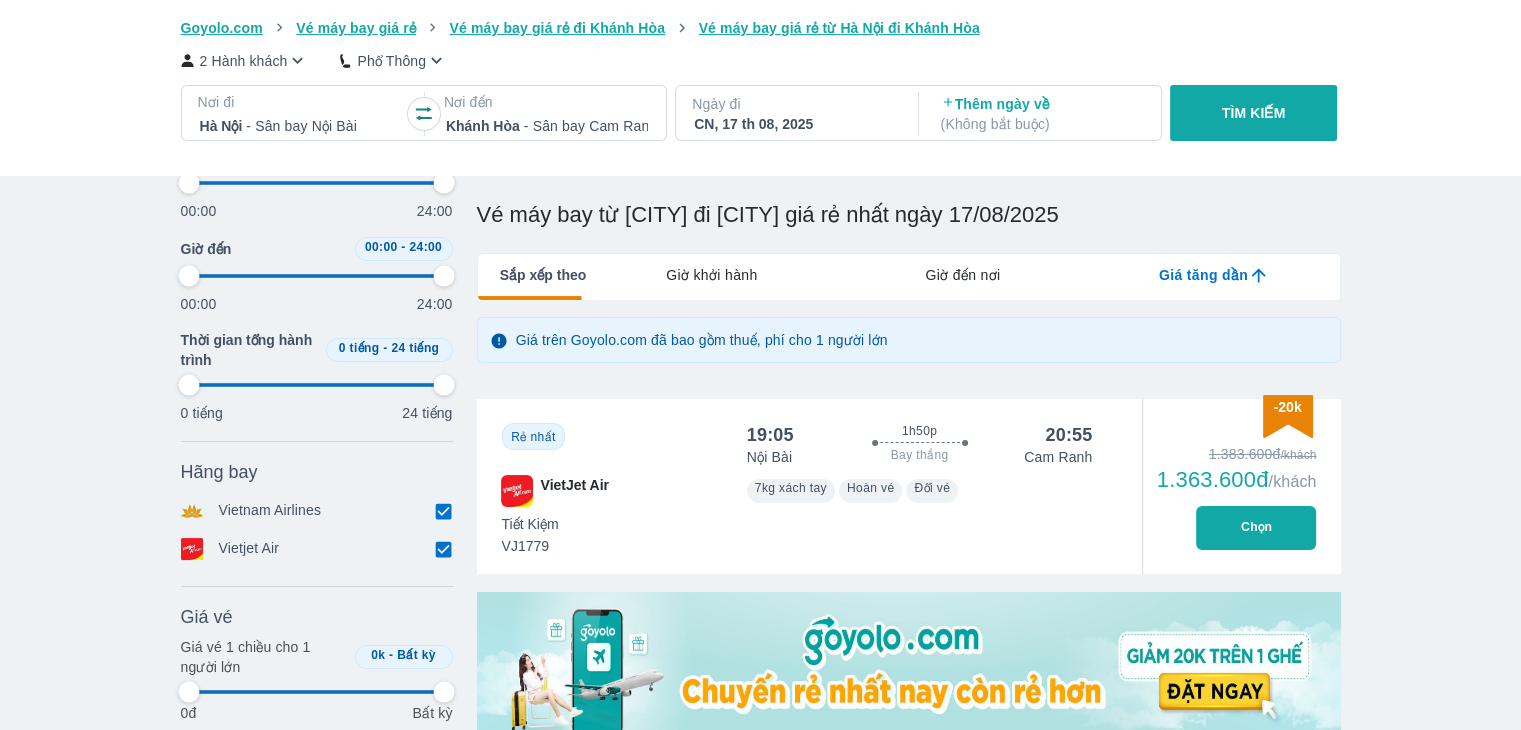 scroll, scrollTop: 212, scrollLeft: 0, axis: vertical 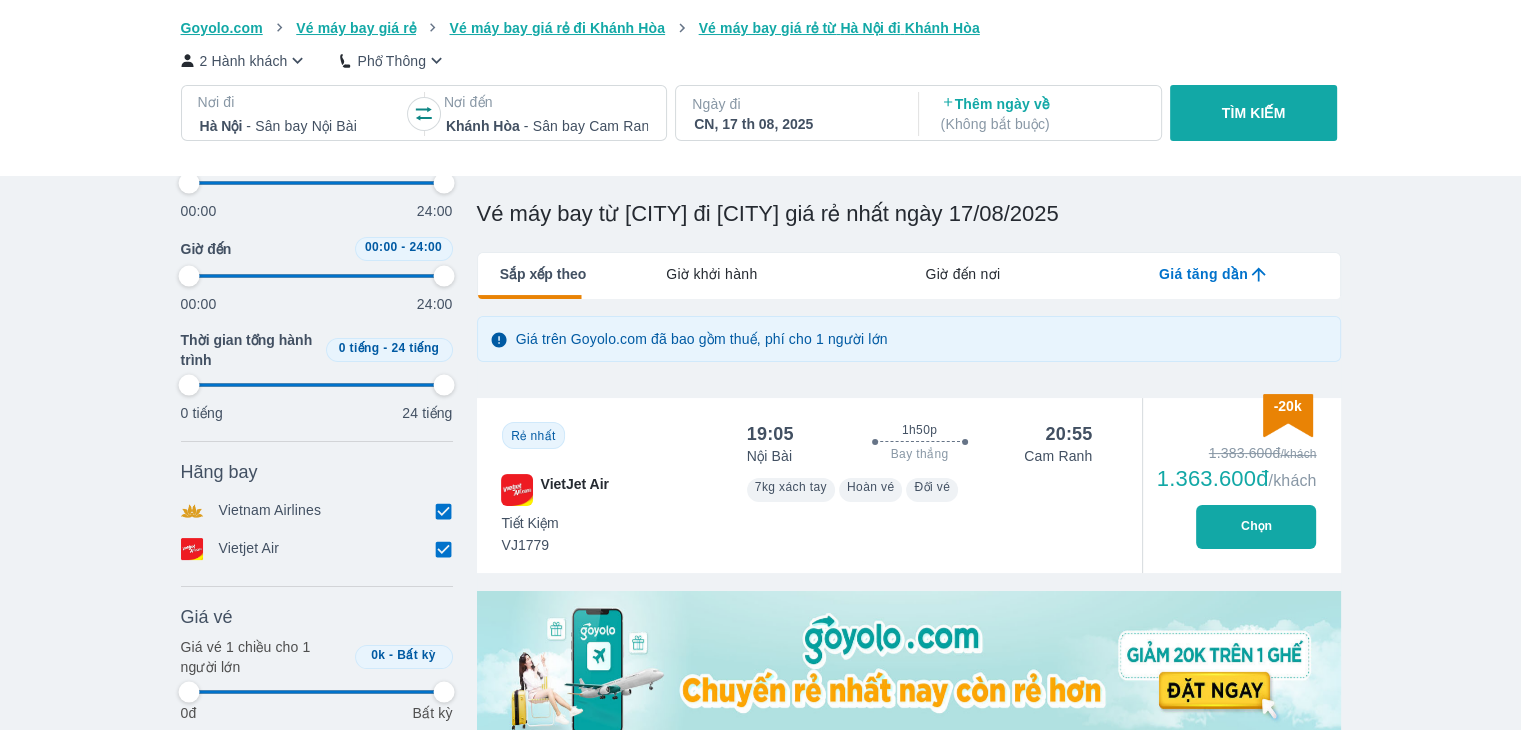 type on "97.9166666666667" 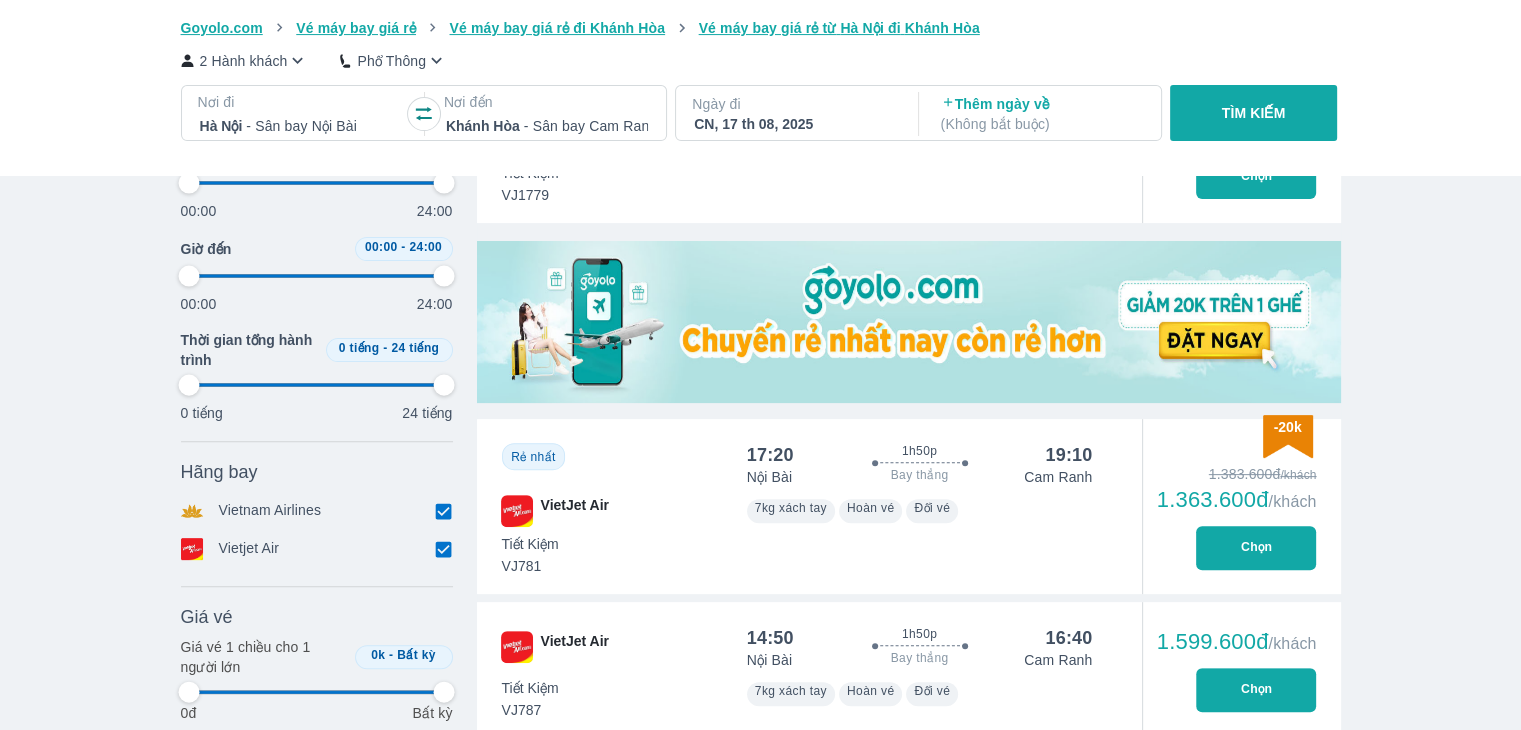 type on "97.9166666666667" 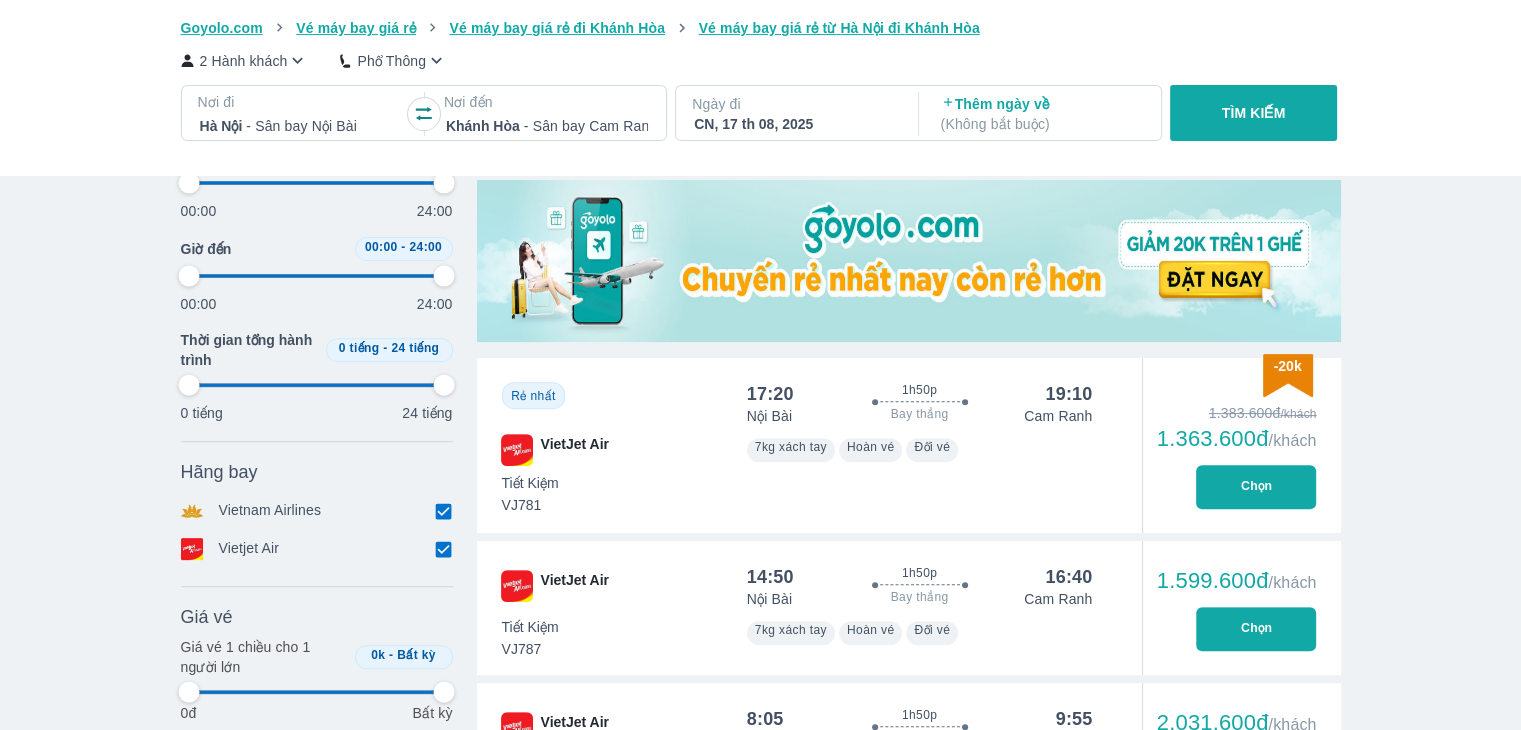 scroll, scrollTop: 626, scrollLeft: 0, axis: vertical 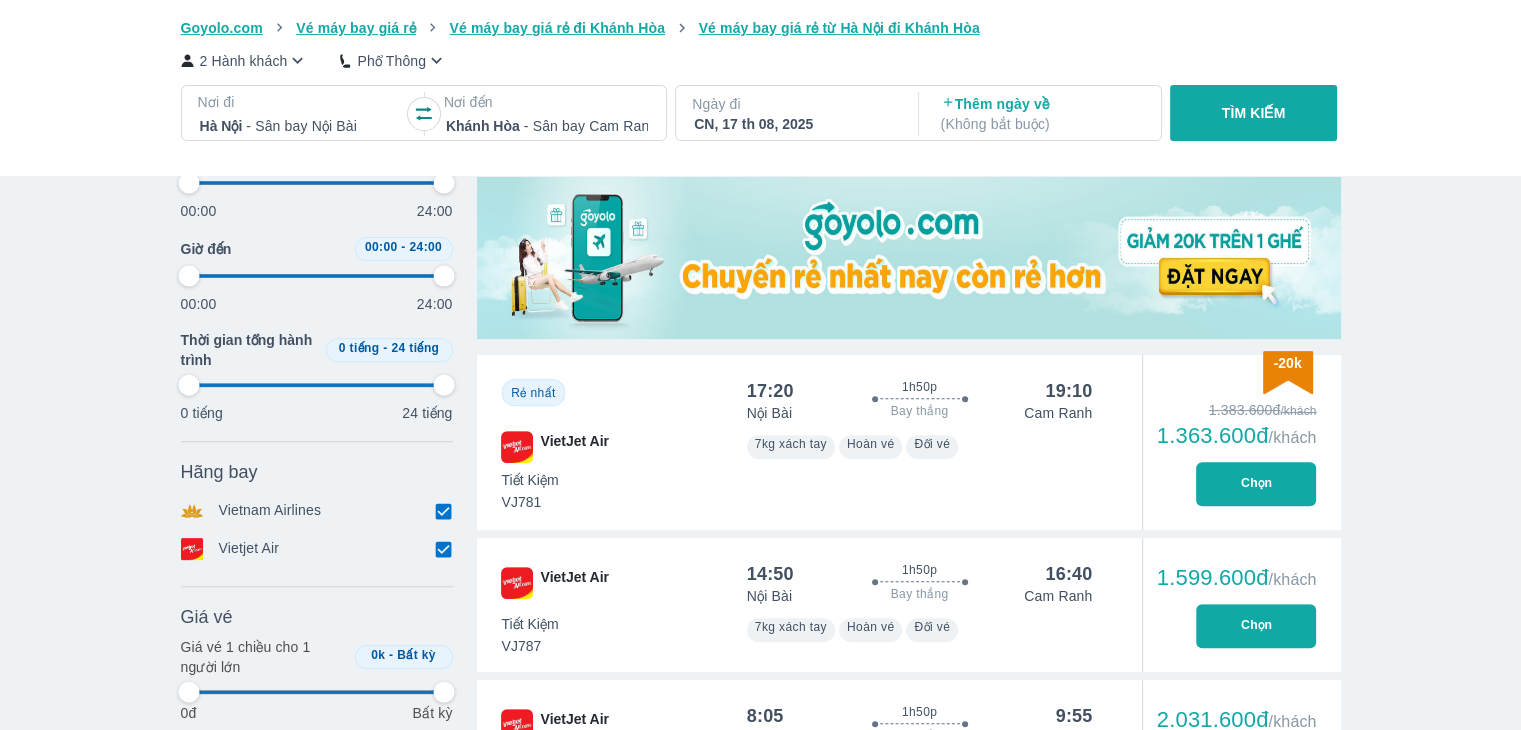 type on "97.9166666666667" 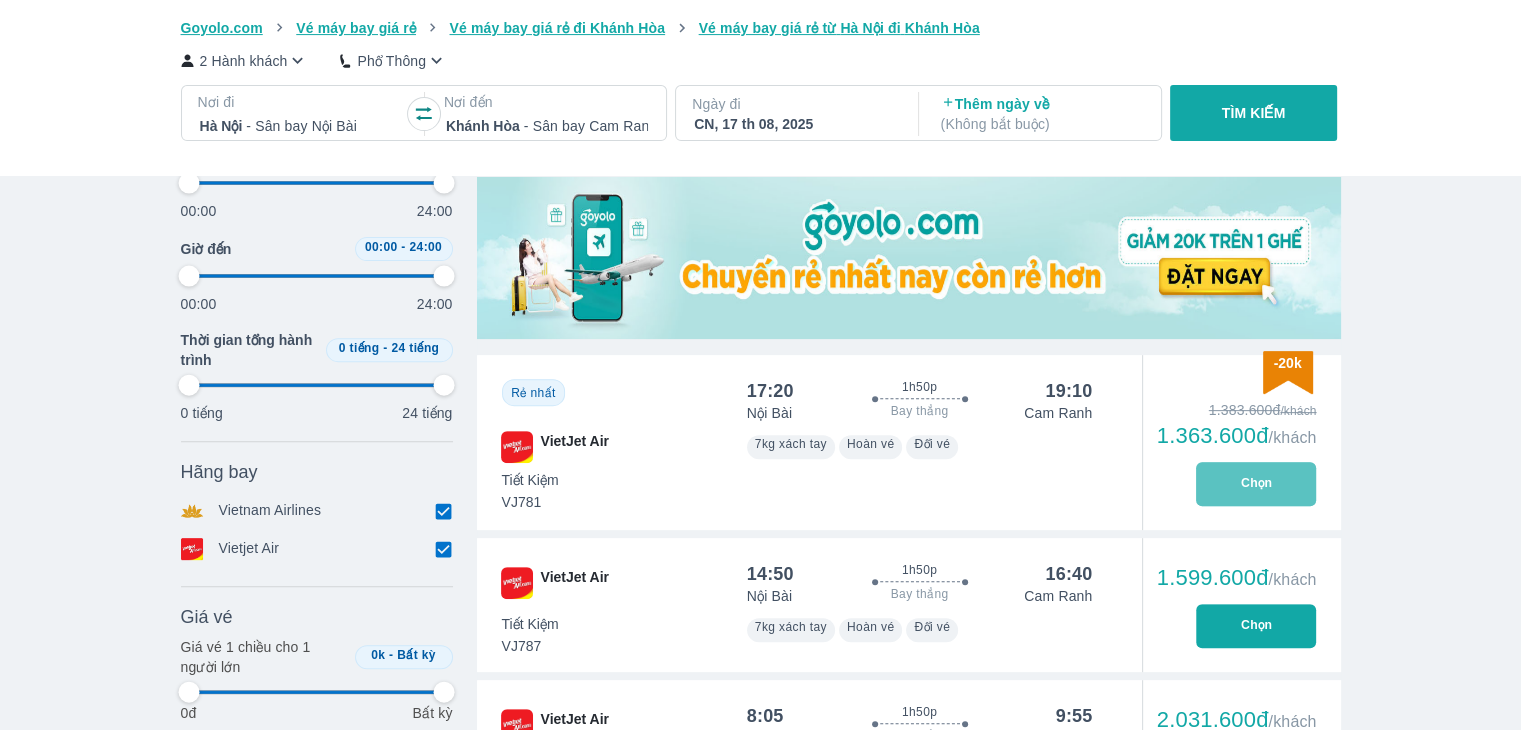 click on "Chọn" at bounding box center [1256, 484] 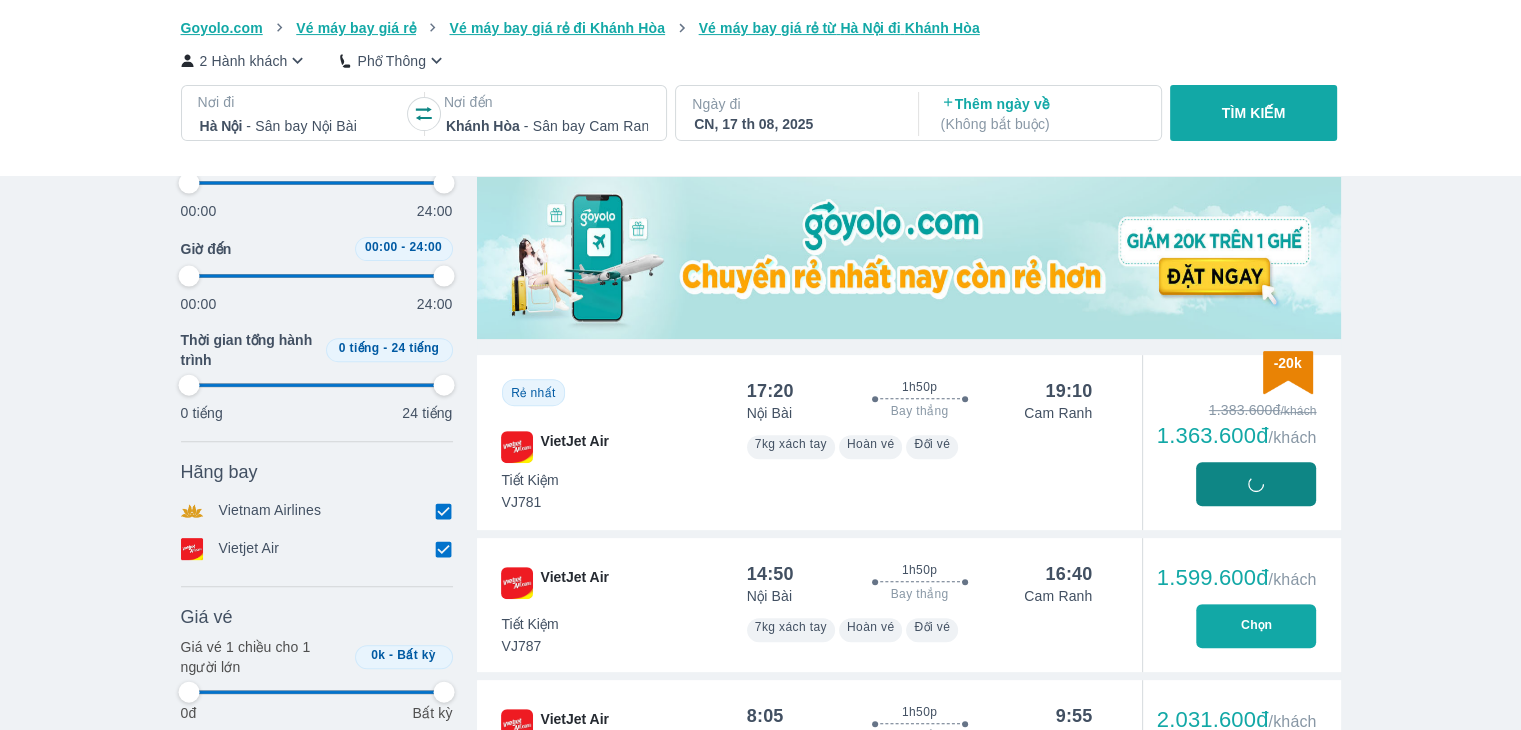 type on "97.9166666666667" 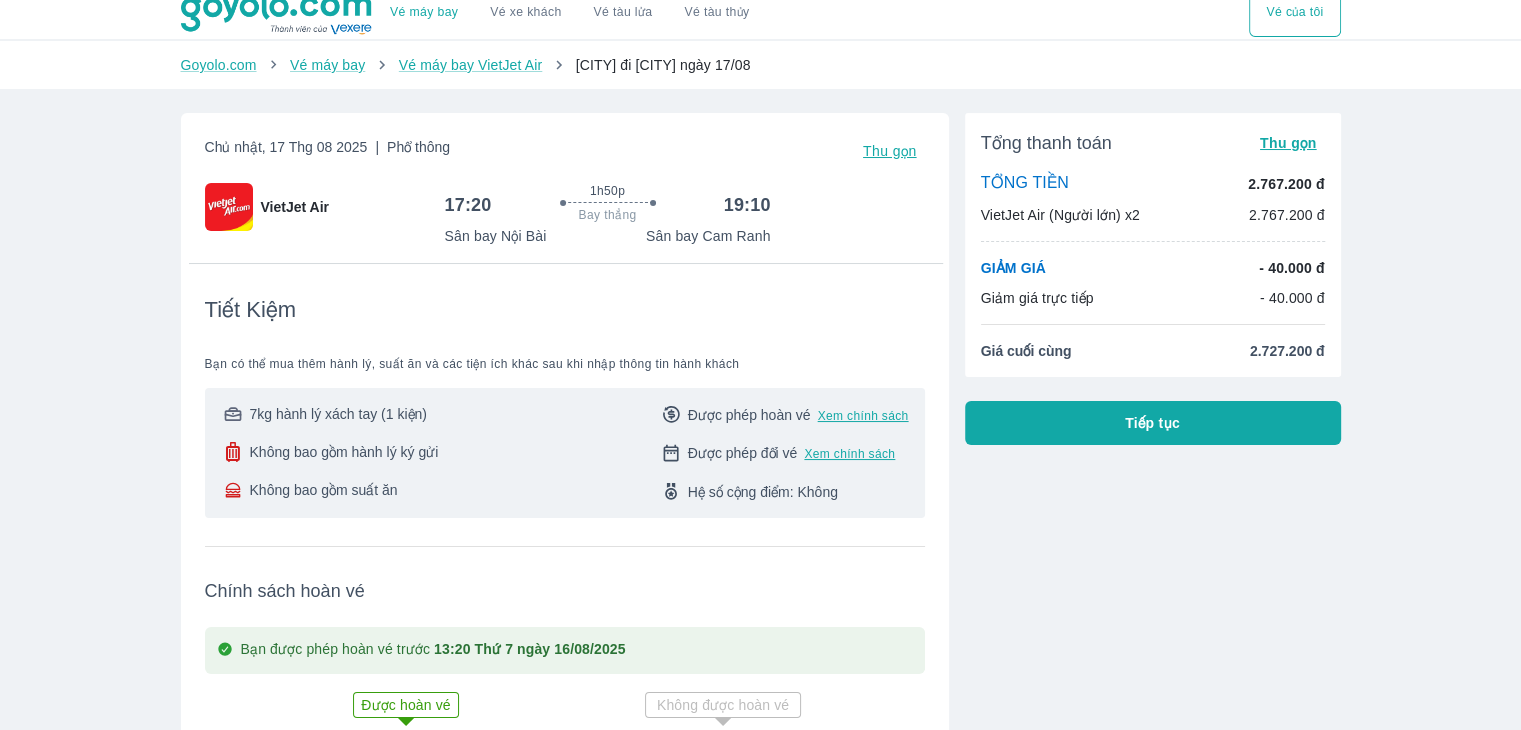 scroll, scrollTop: 8, scrollLeft: 0, axis: vertical 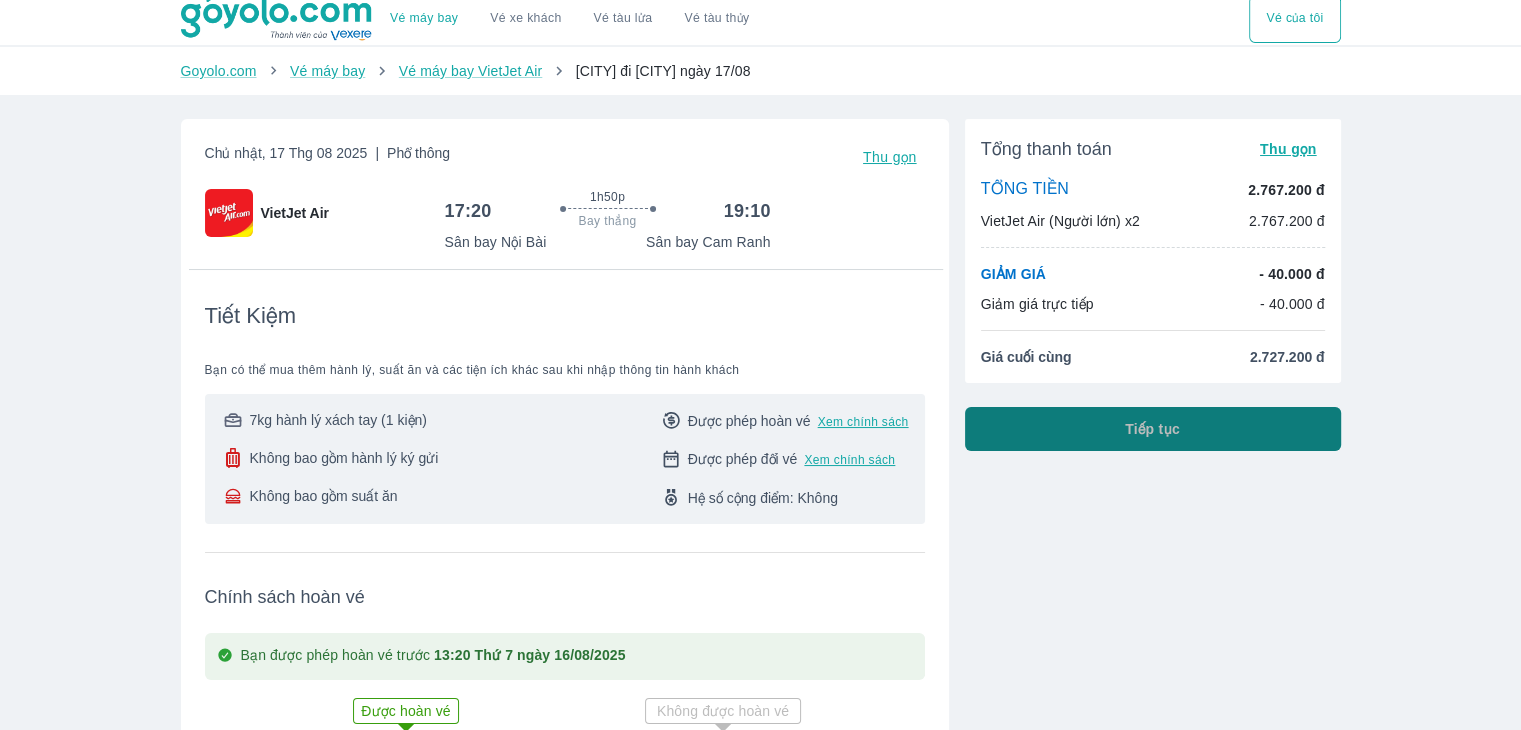 click on "Tiếp tục" at bounding box center (1153, 429) 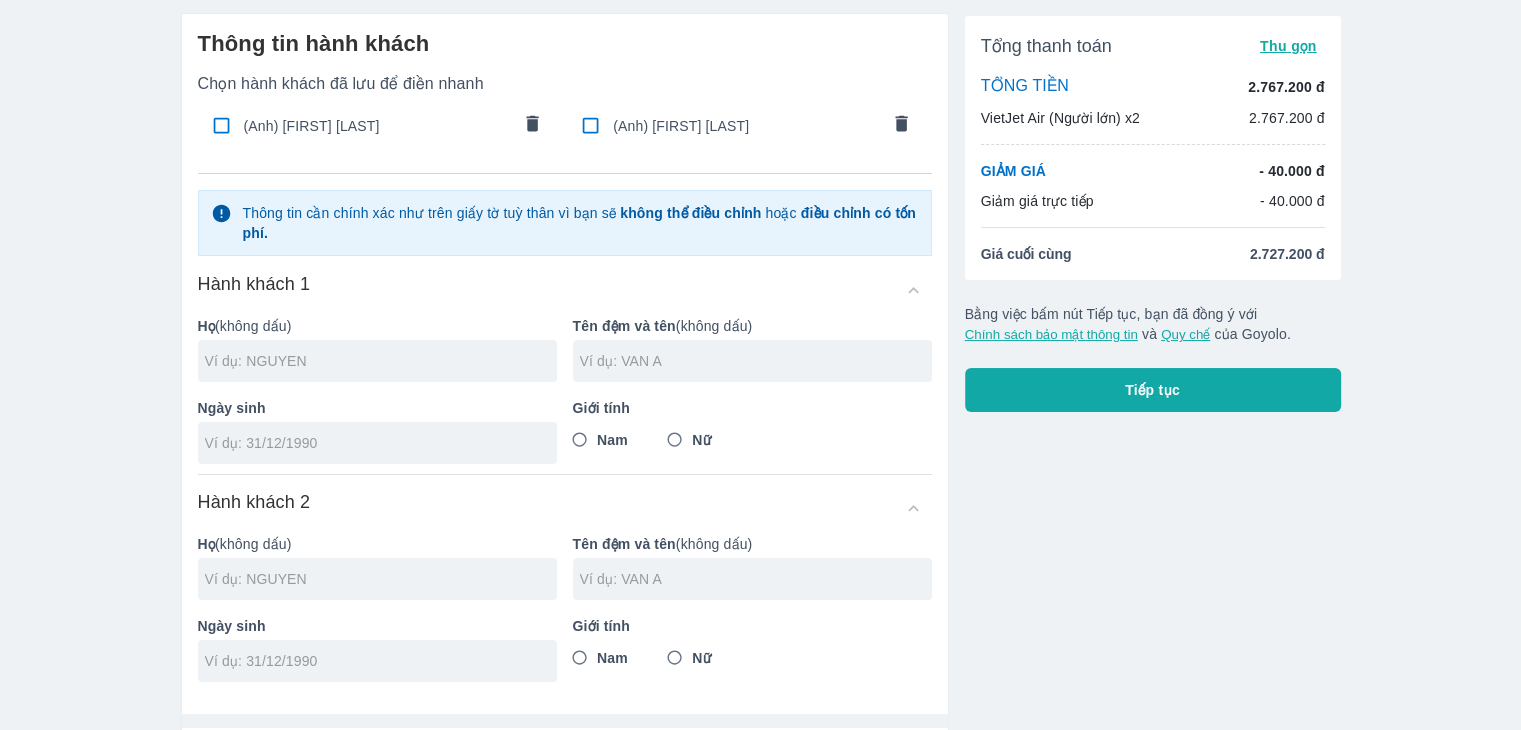 scroll, scrollTop: 0, scrollLeft: 0, axis: both 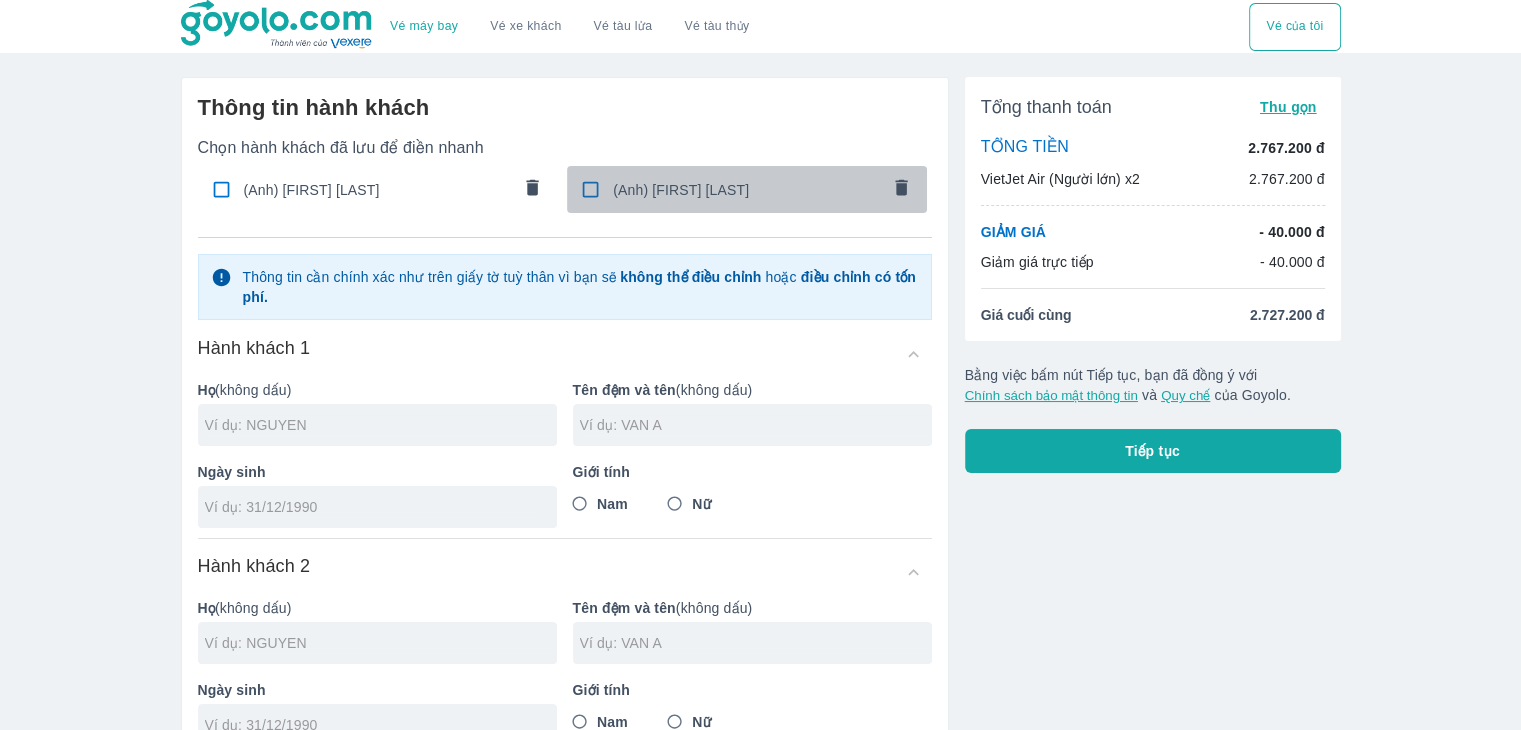click at bounding box center (590, 189) 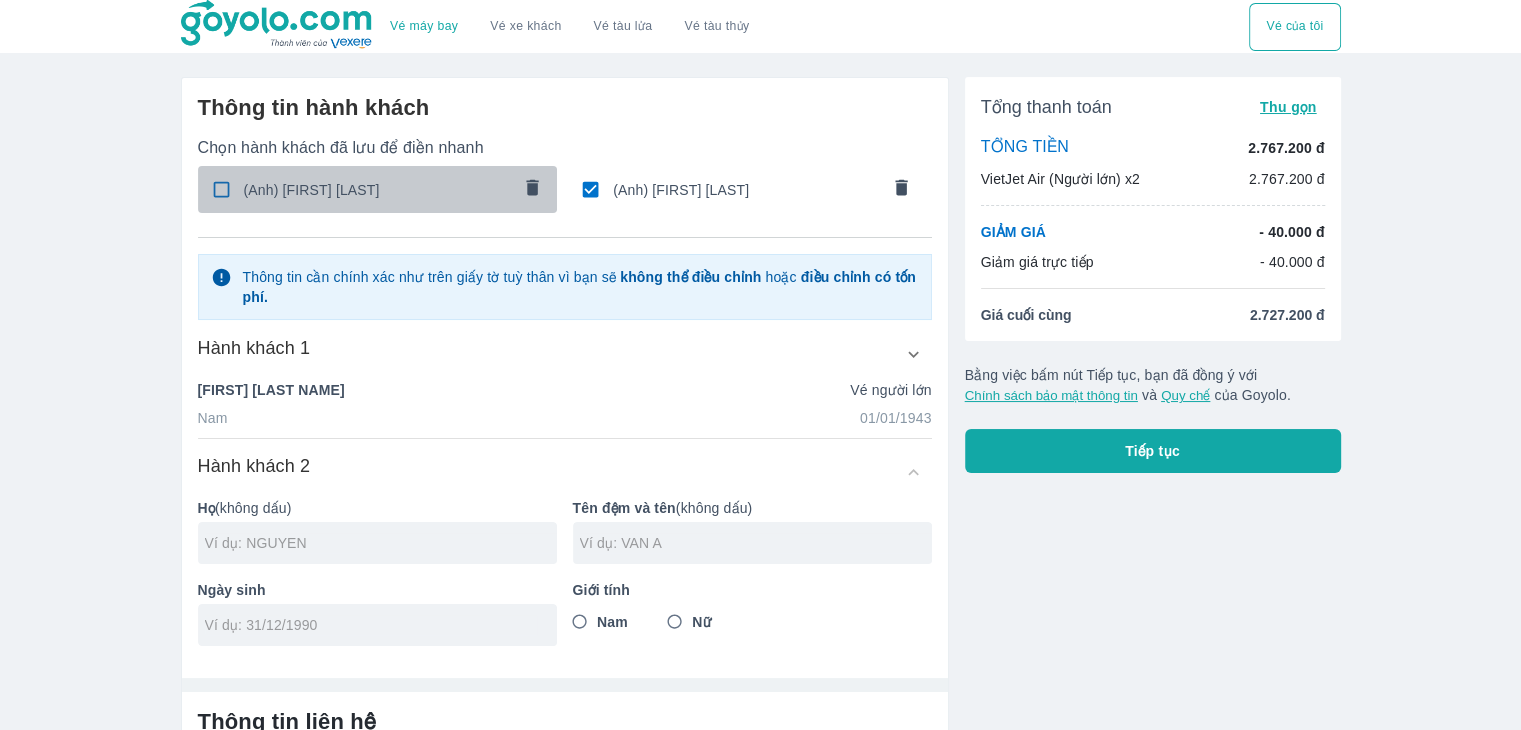 click on "(Anh) [FIRST] [LAST]" at bounding box center [377, 190] 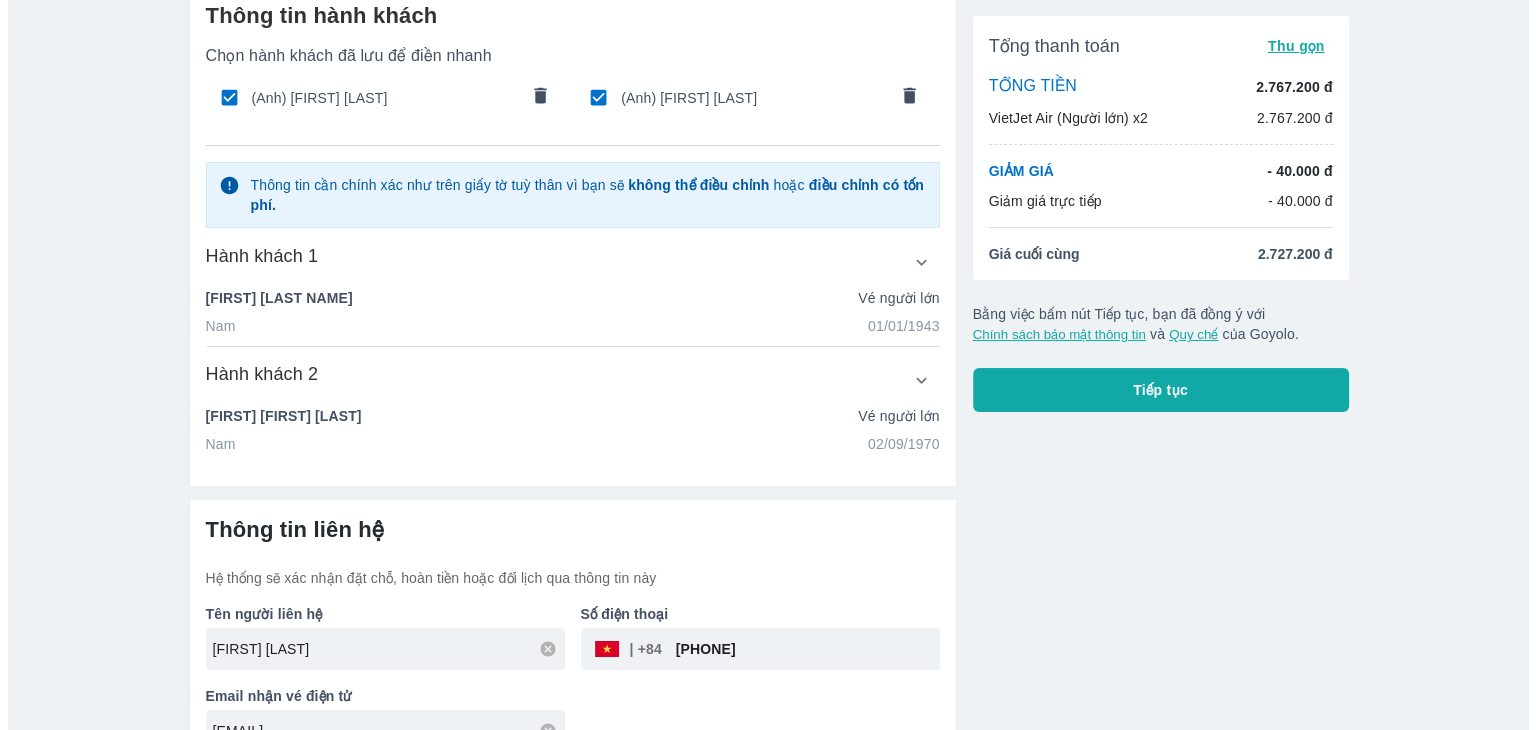 scroll, scrollTop: 130, scrollLeft: 0, axis: vertical 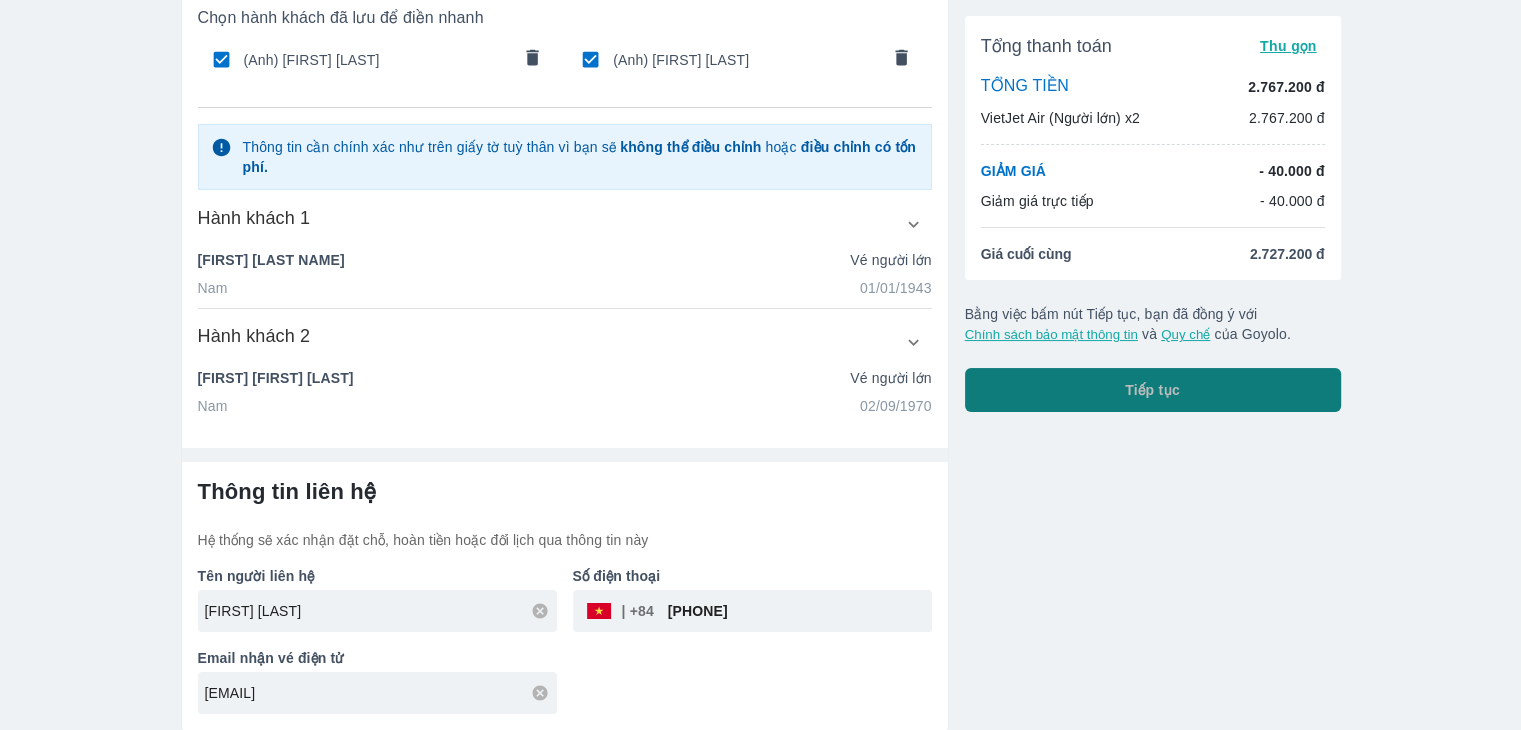 click on "Tiếp tục" at bounding box center [1153, 390] 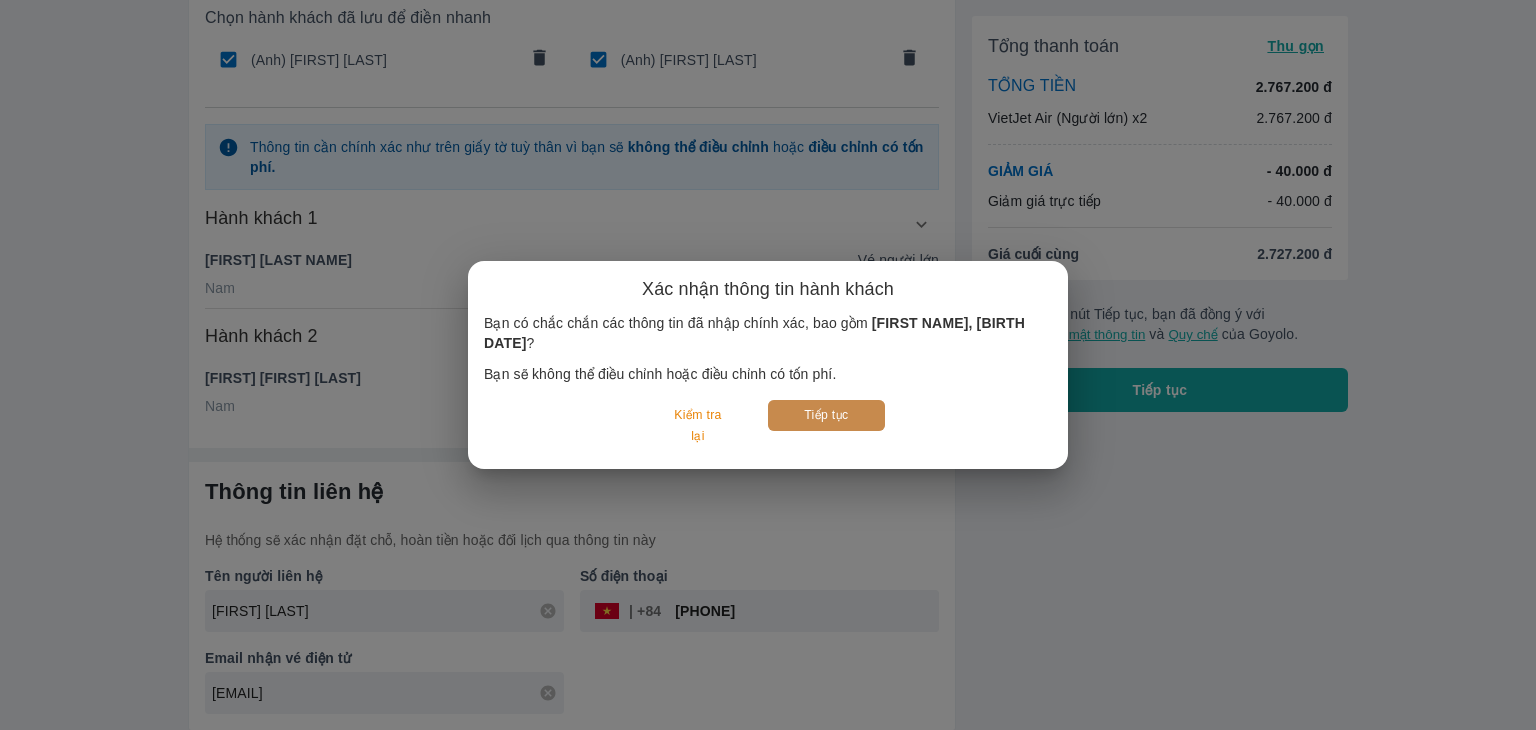 click on "Tiếp tục" at bounding box center (826, 415) 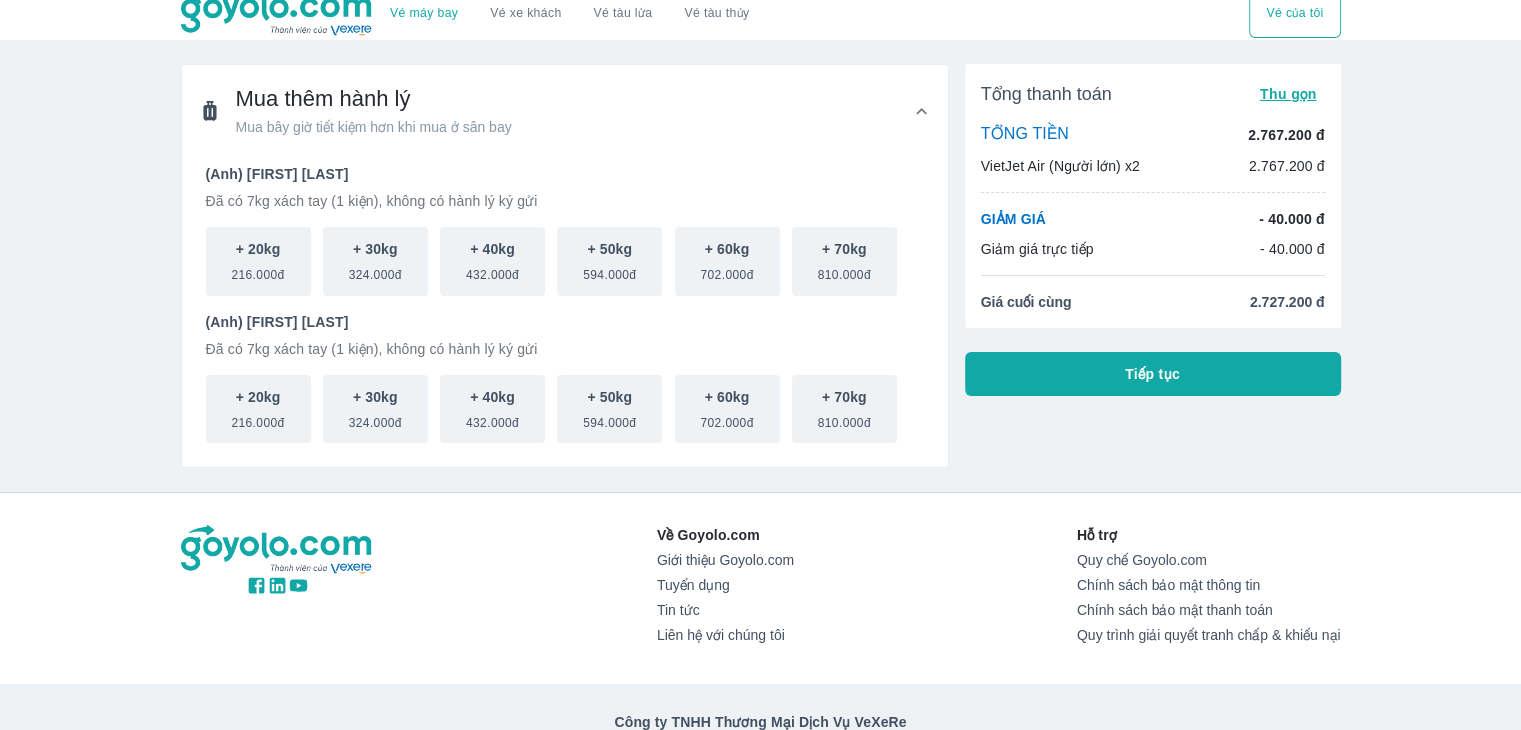 scroll, scrollTop: 0, scrollLeft: 0, axis: both 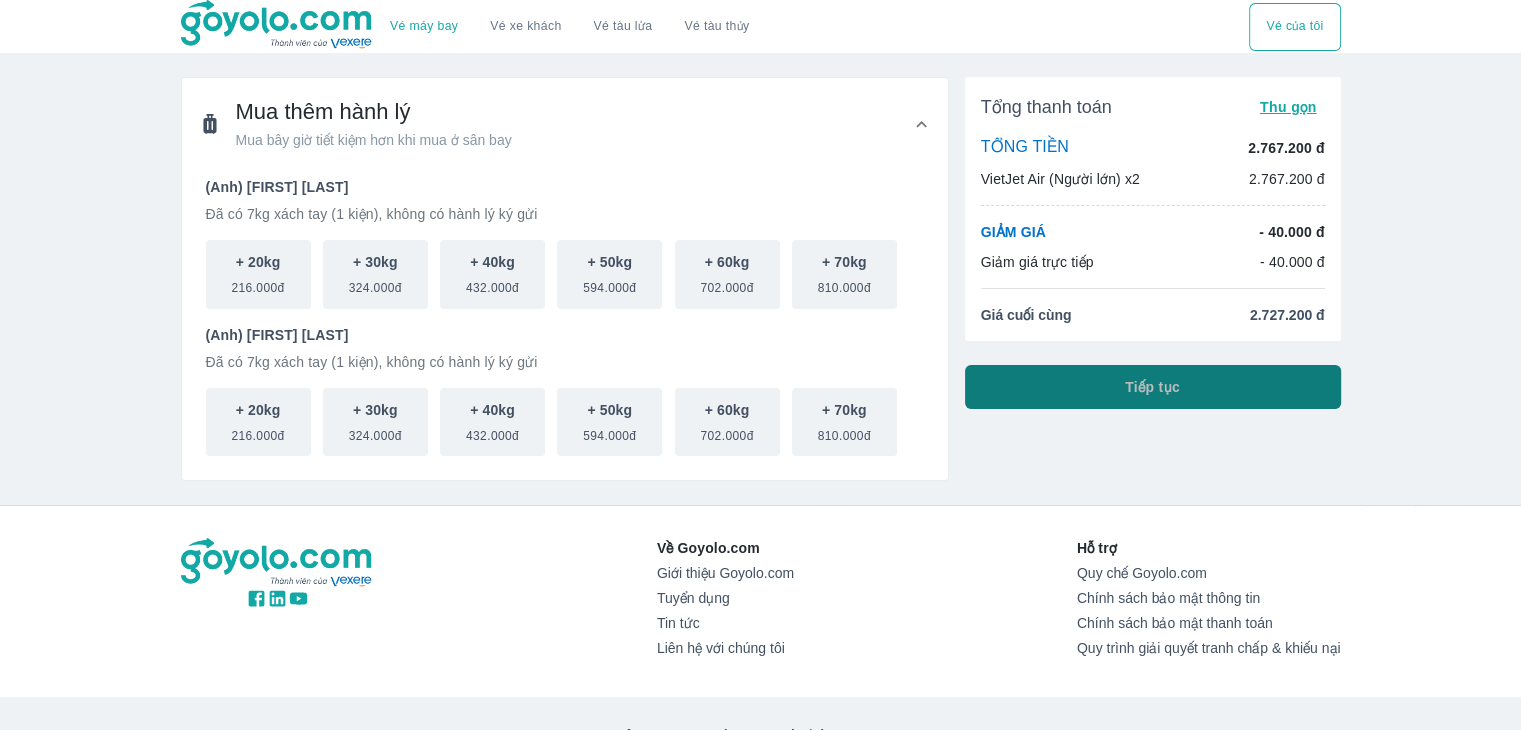 click on "Tiếp tục" at bounding box center (1153, 387) 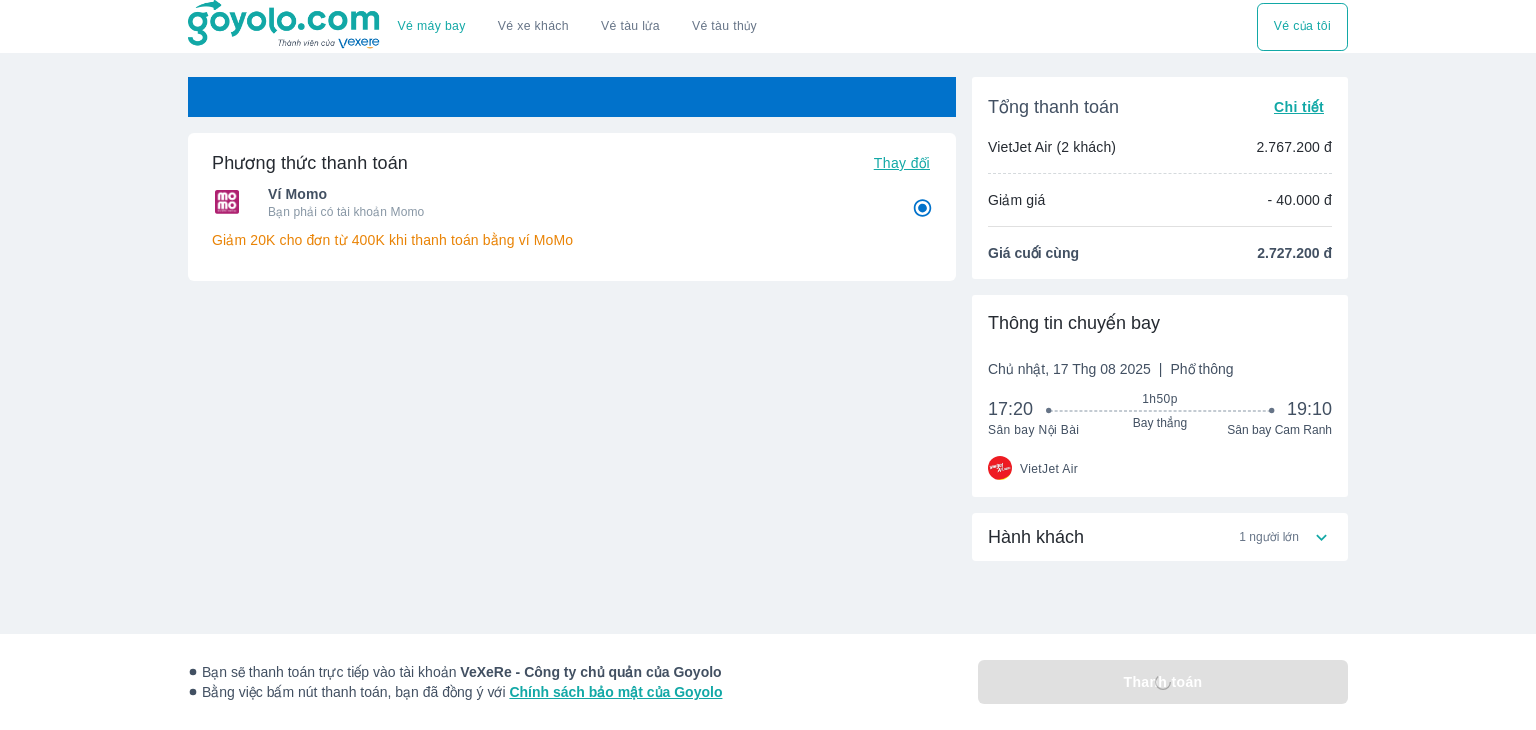 radio on "false" 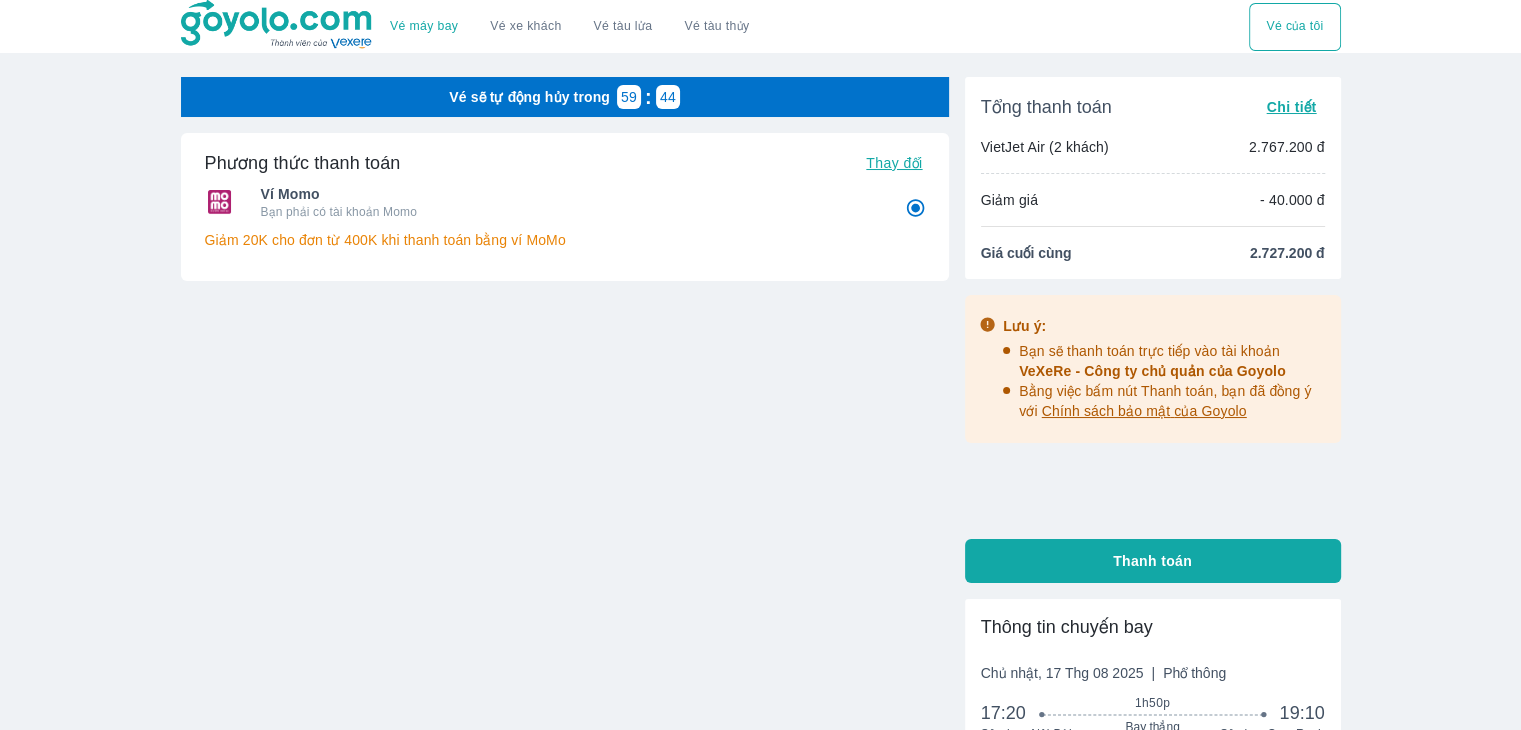 click on "Thay đổi" at bounding box center [894, 163] 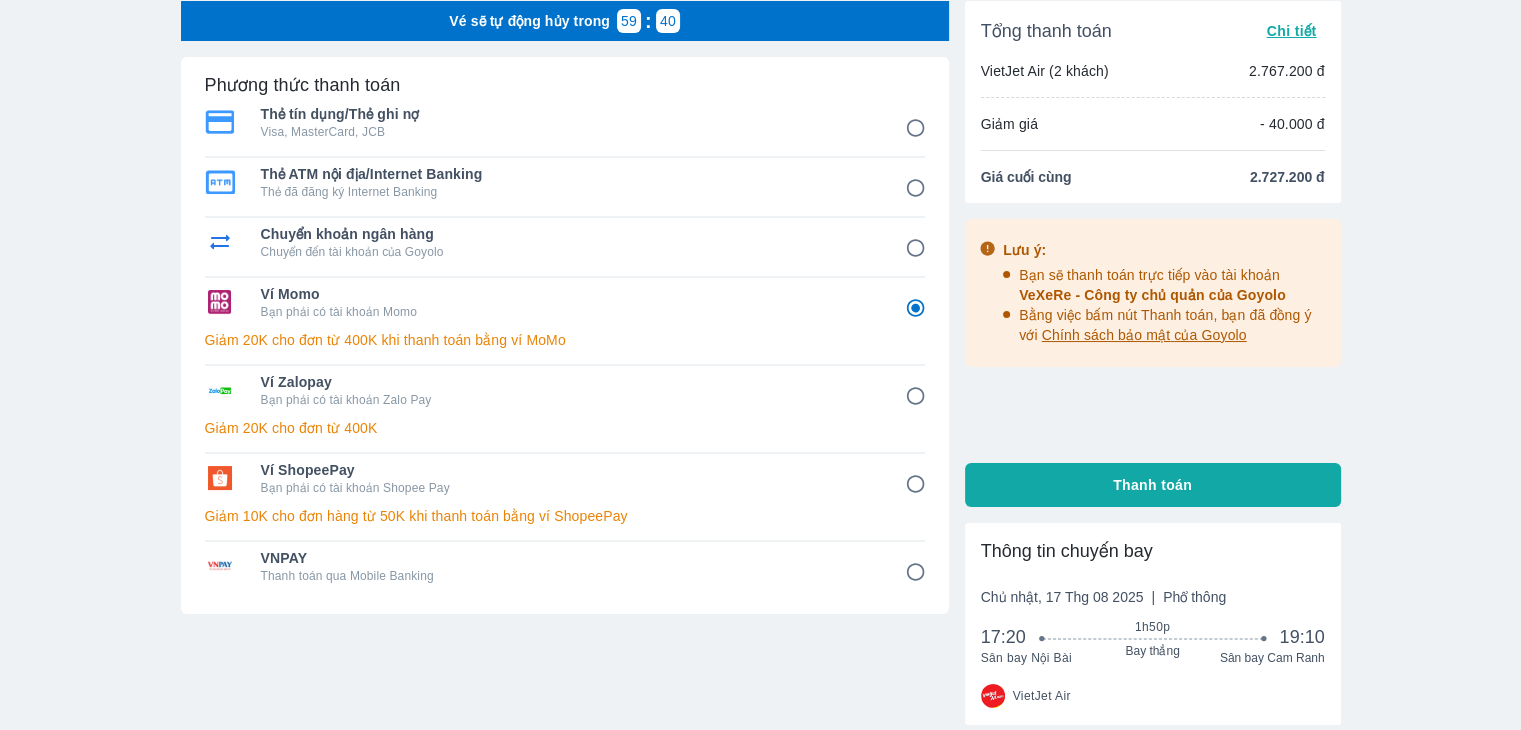scroll, scrollTop: 76, scrollLeft: 0, axis: vertical 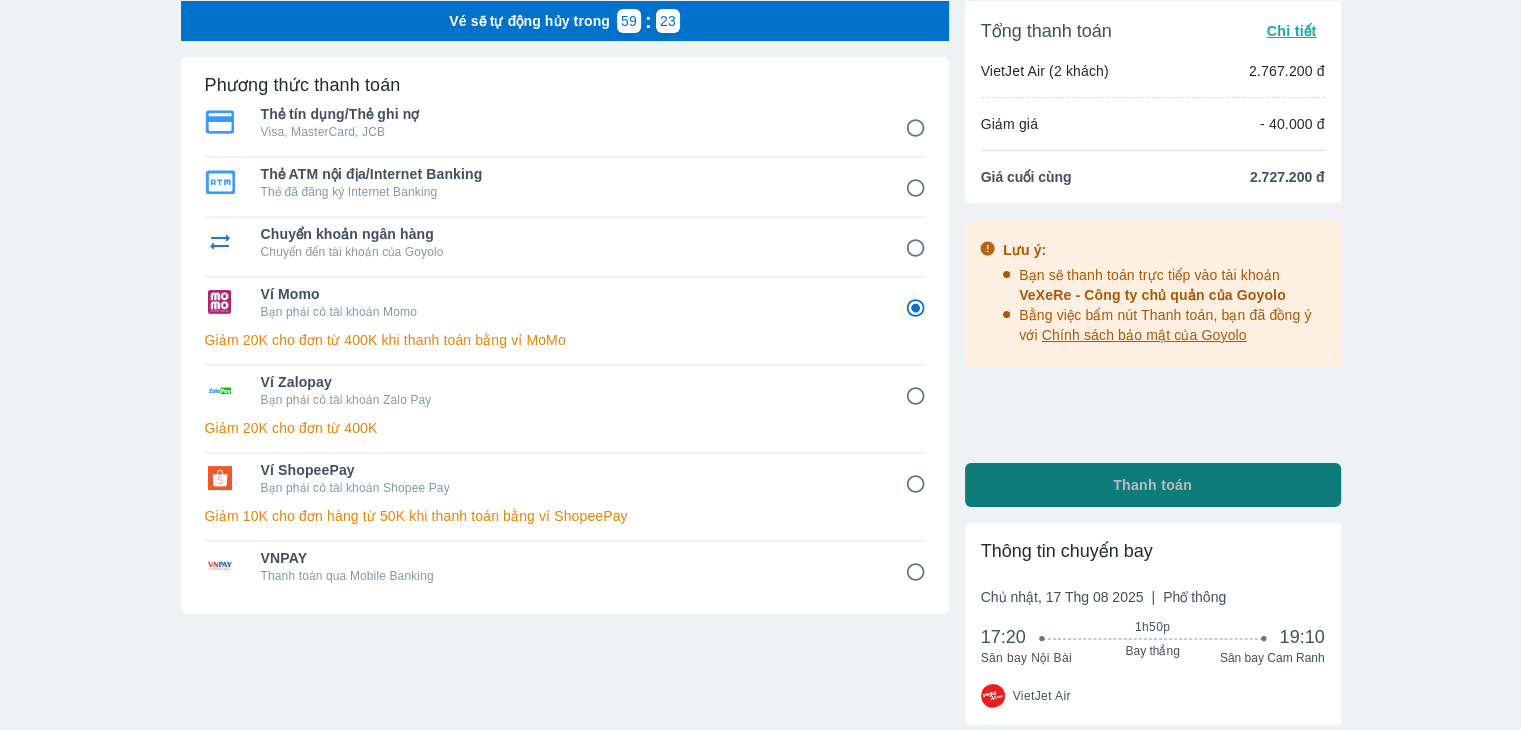 click on "Thanh toán" at bounding box center [1153, 485] 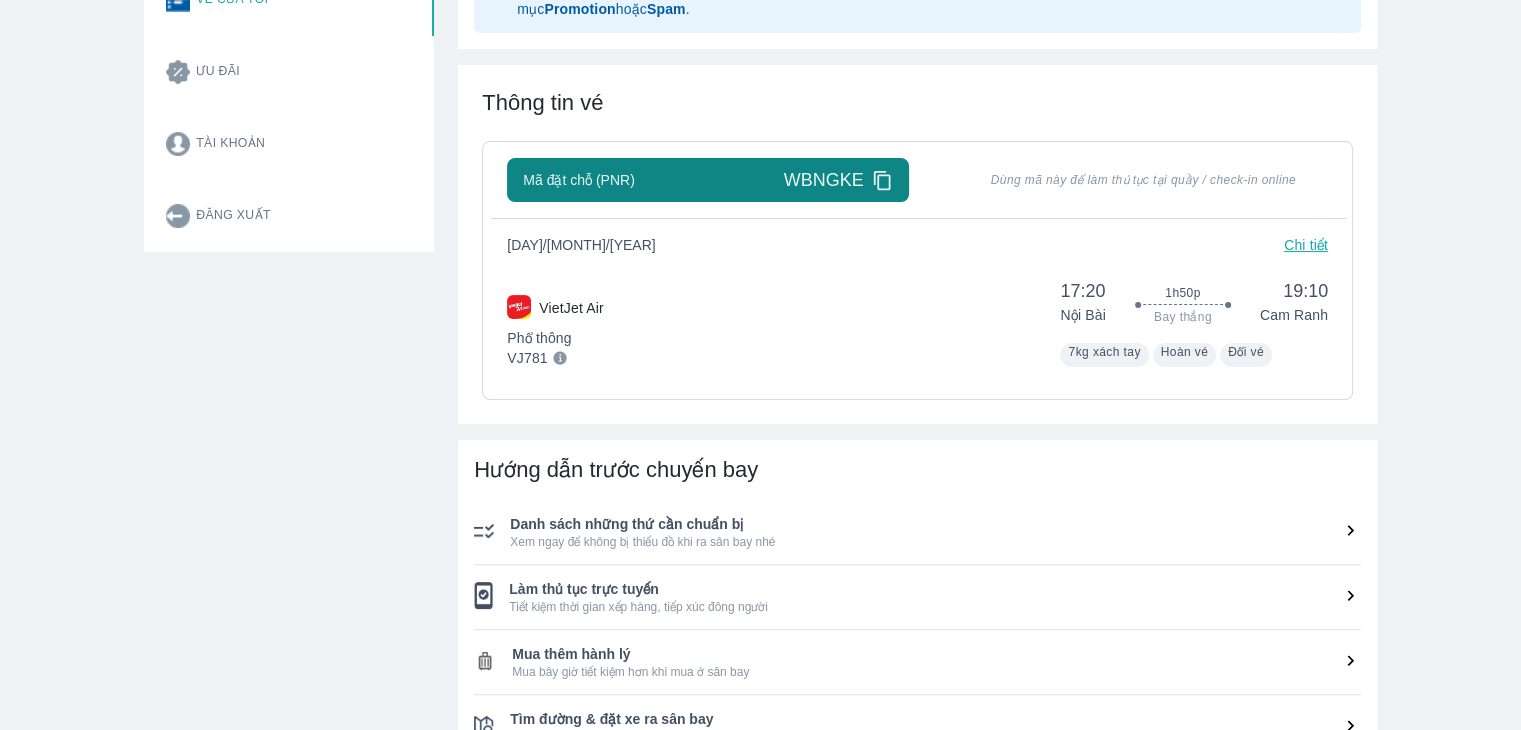 scroll, scrollTop: 415, scrollLeft: 0, axis: vertical 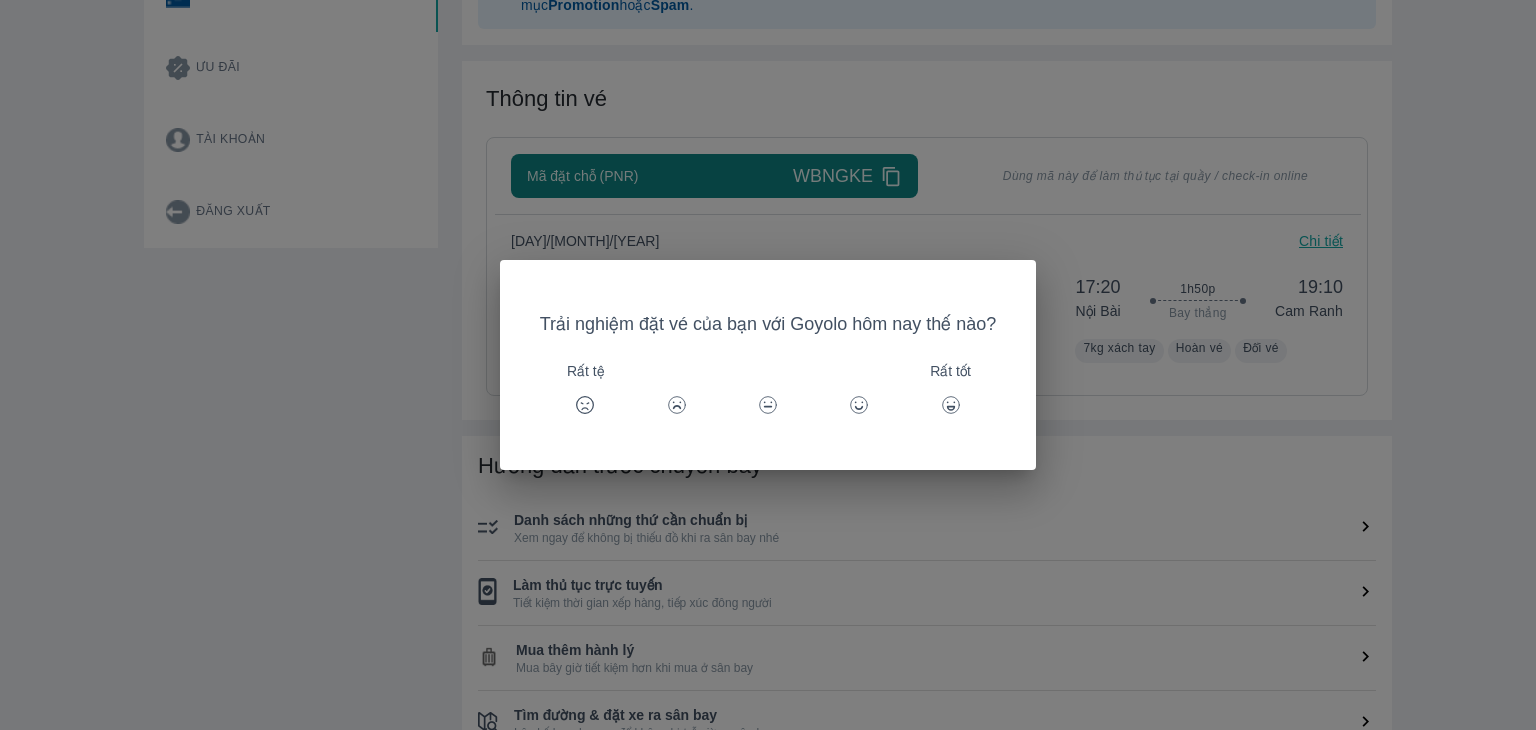 click 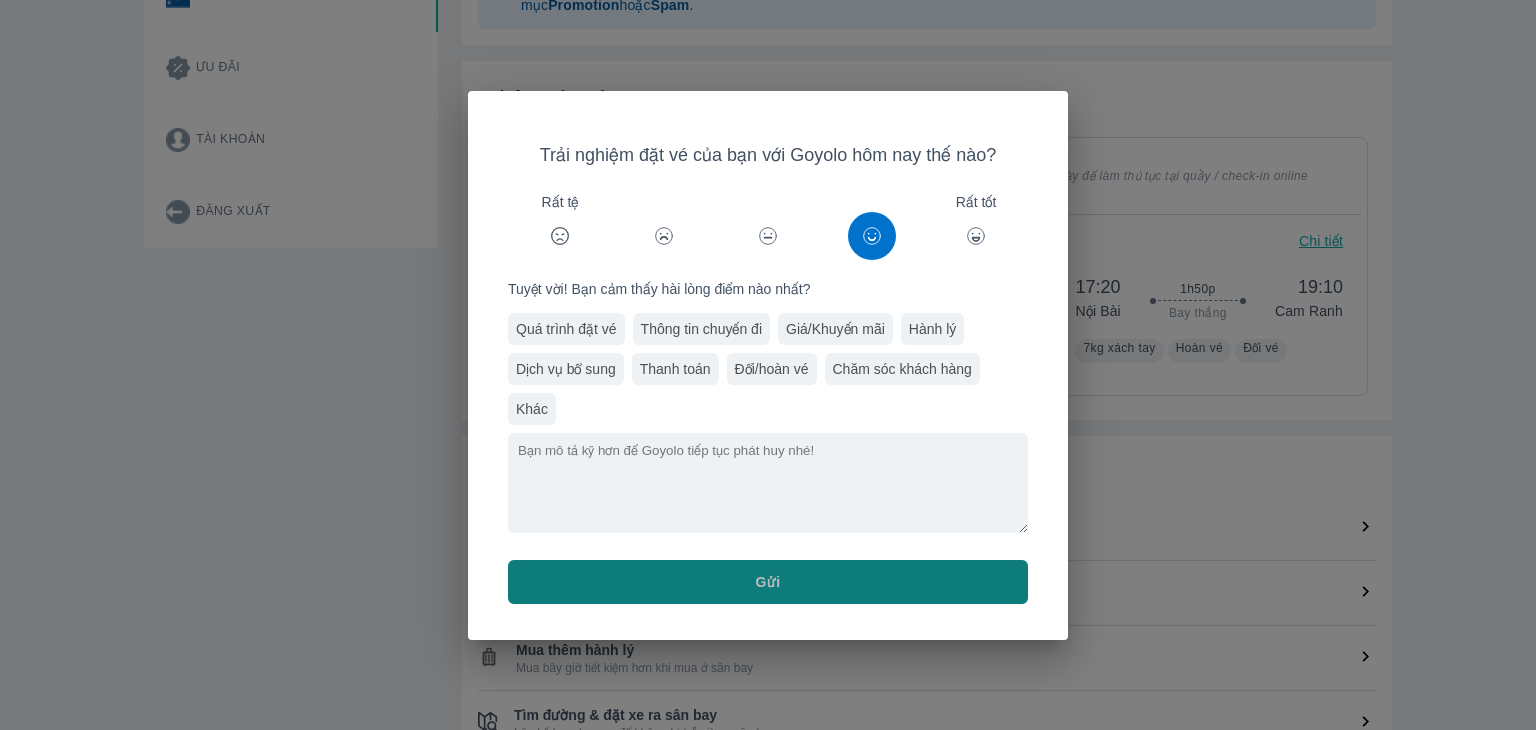 click on "Gửi" at bounding box center [768, 582] 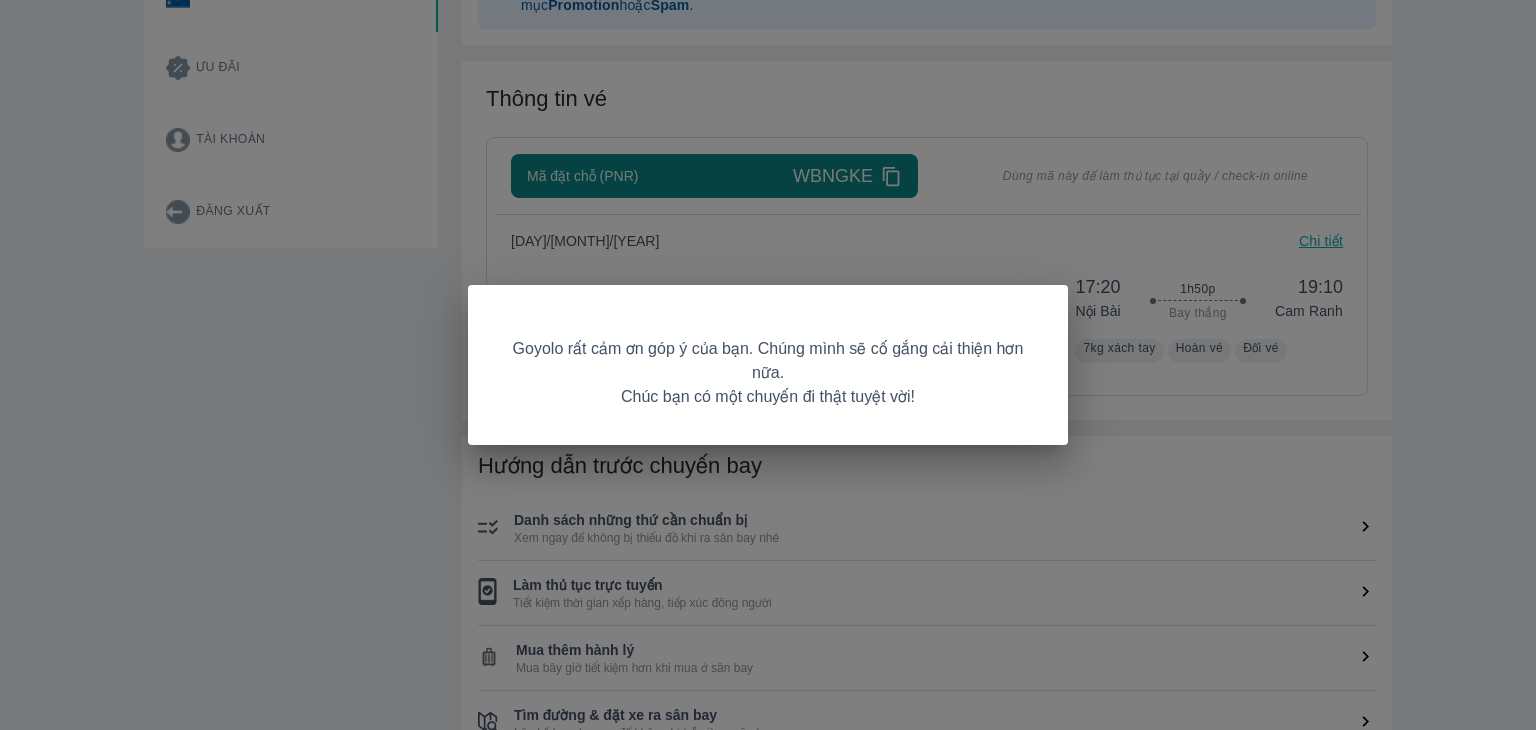 click on "Goyolo rất cảm ơn góp ý của bạn. Chúng mình sẽ cố gắng cải thiện hơn nữa. Chúc bạn có một chuyến đi thật tuyệt vời!" at bounding box center (768, 373) 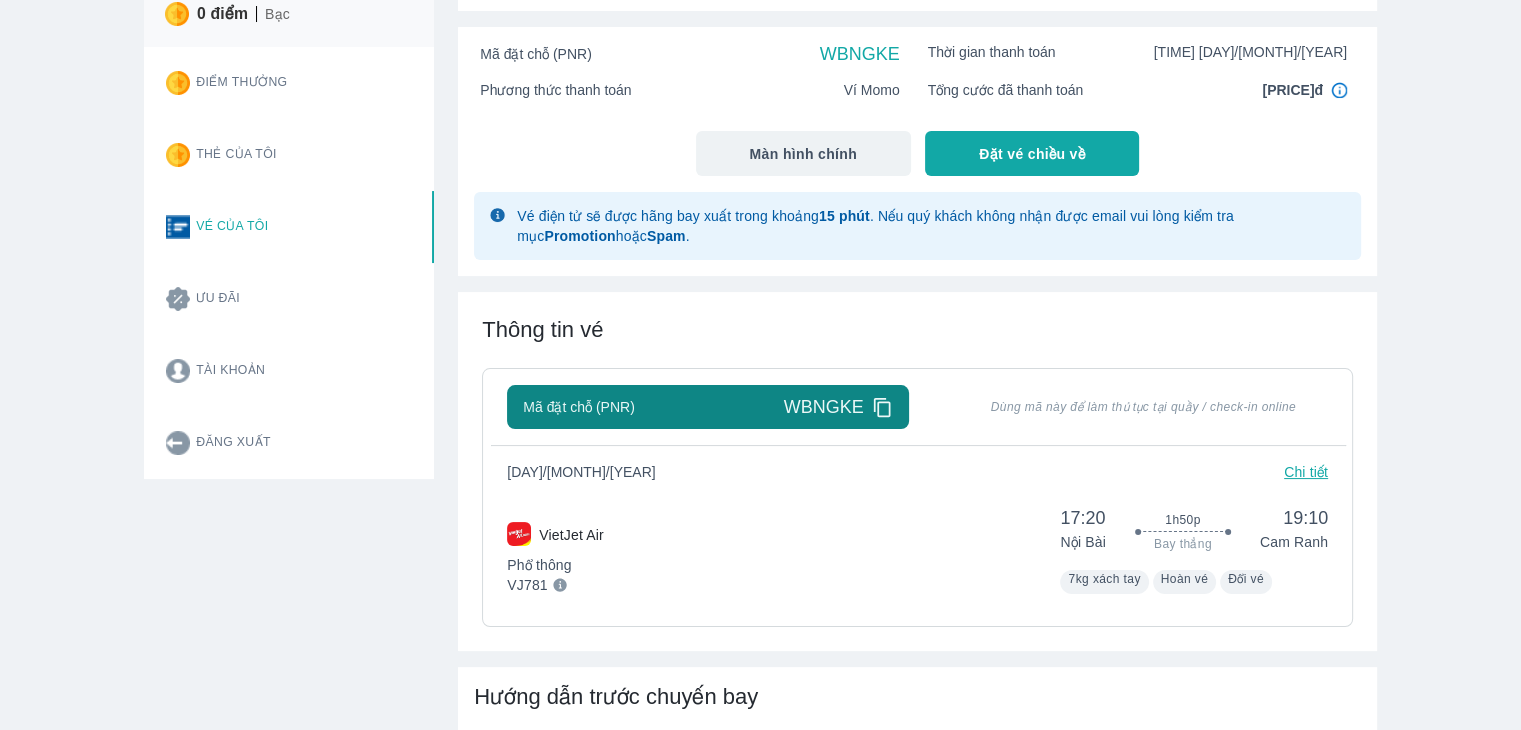 scroll, scrollTop: 204, scrollLeft: 0, axis: vertical 